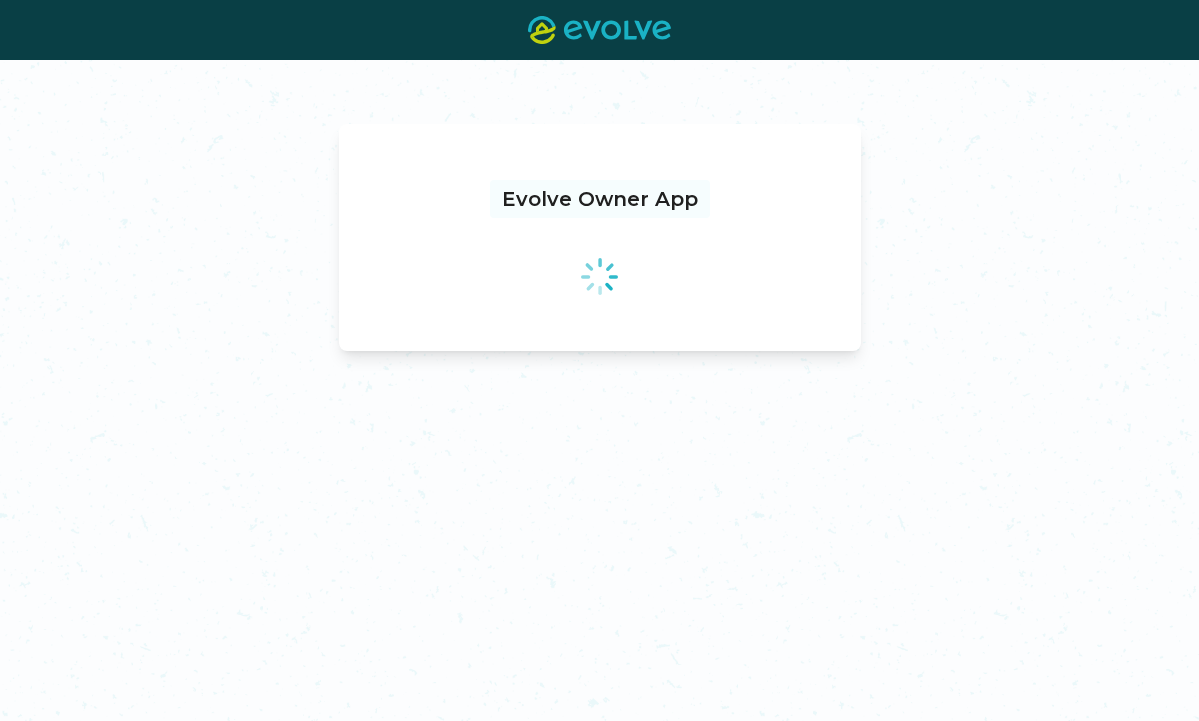 scroll, scrollTop: 0, scrollLeft: 0, axis: both 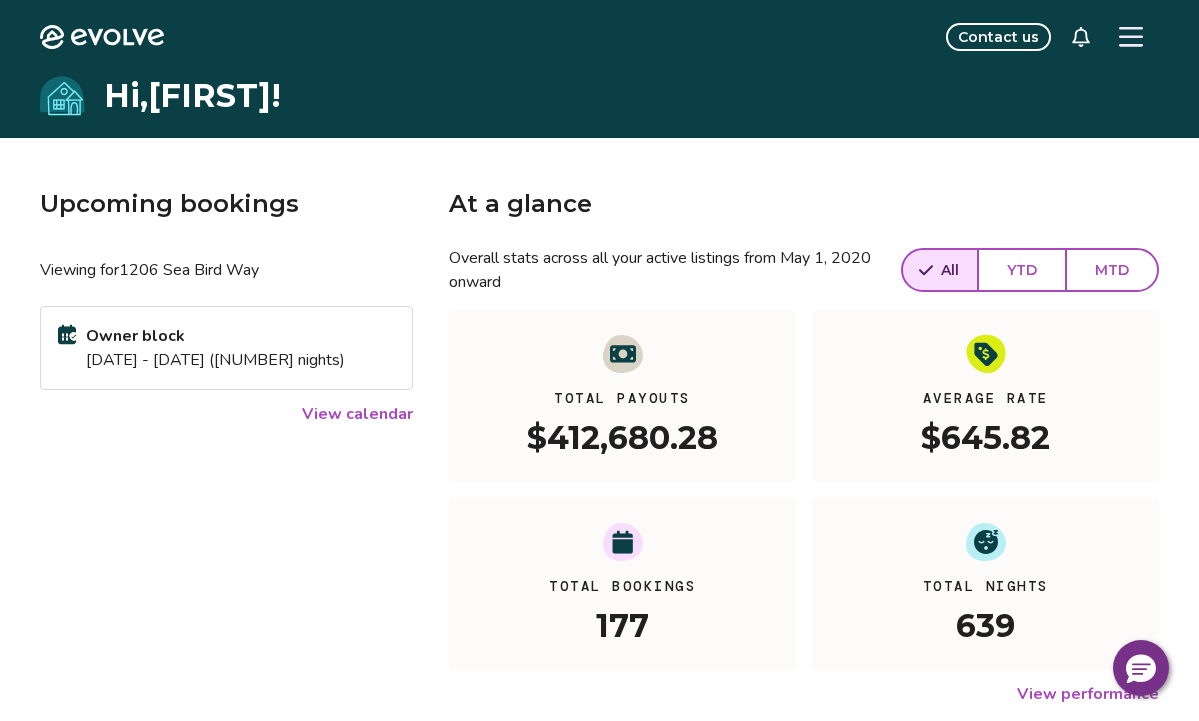 click 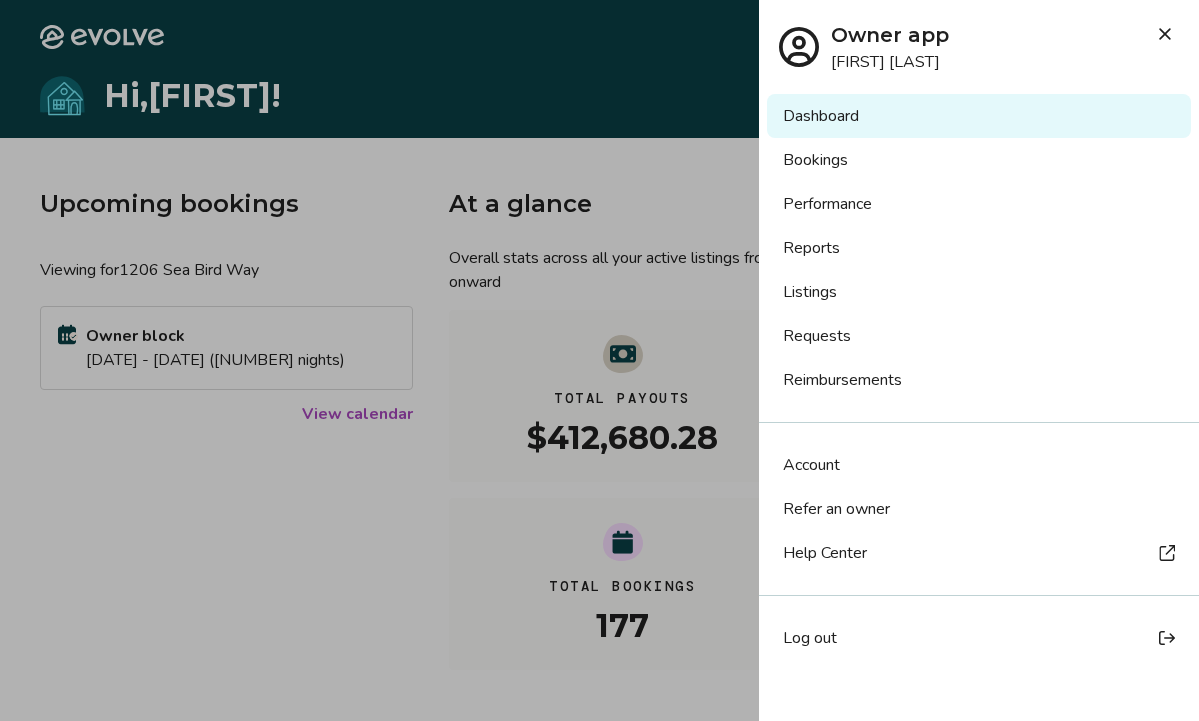 click on "Listings" at bounding box center [979, 292] 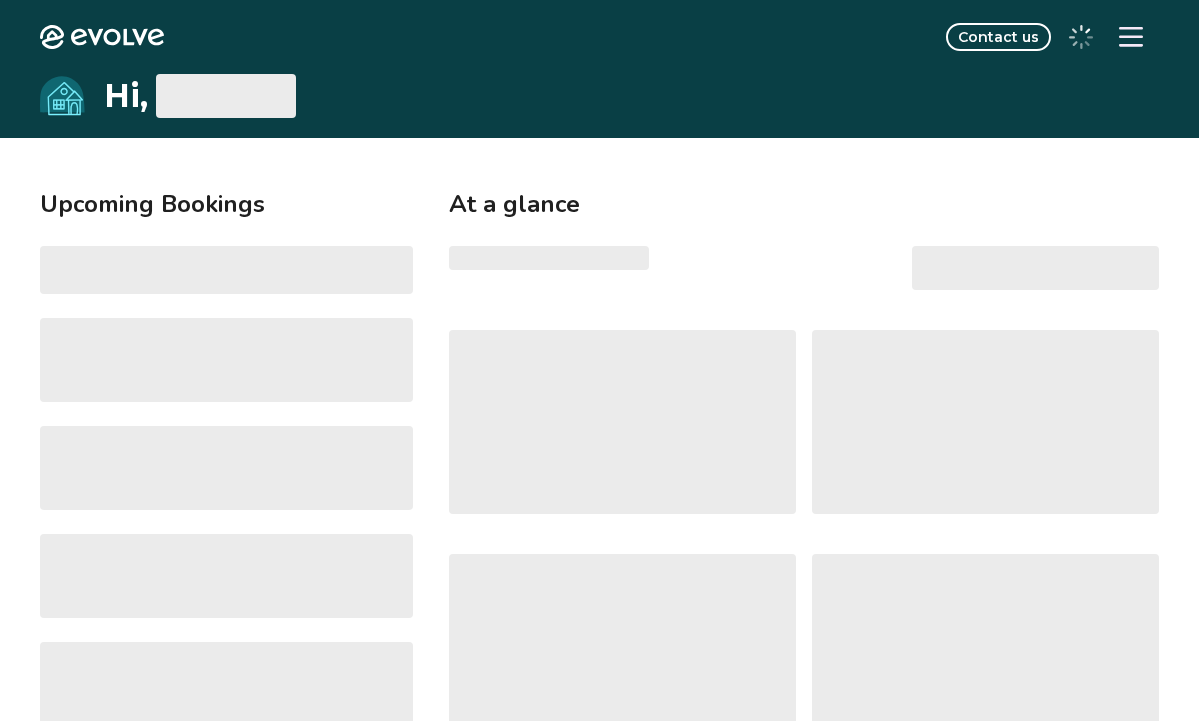 scroll, scrollTop: 0, scrollLeft: 0, axis: both 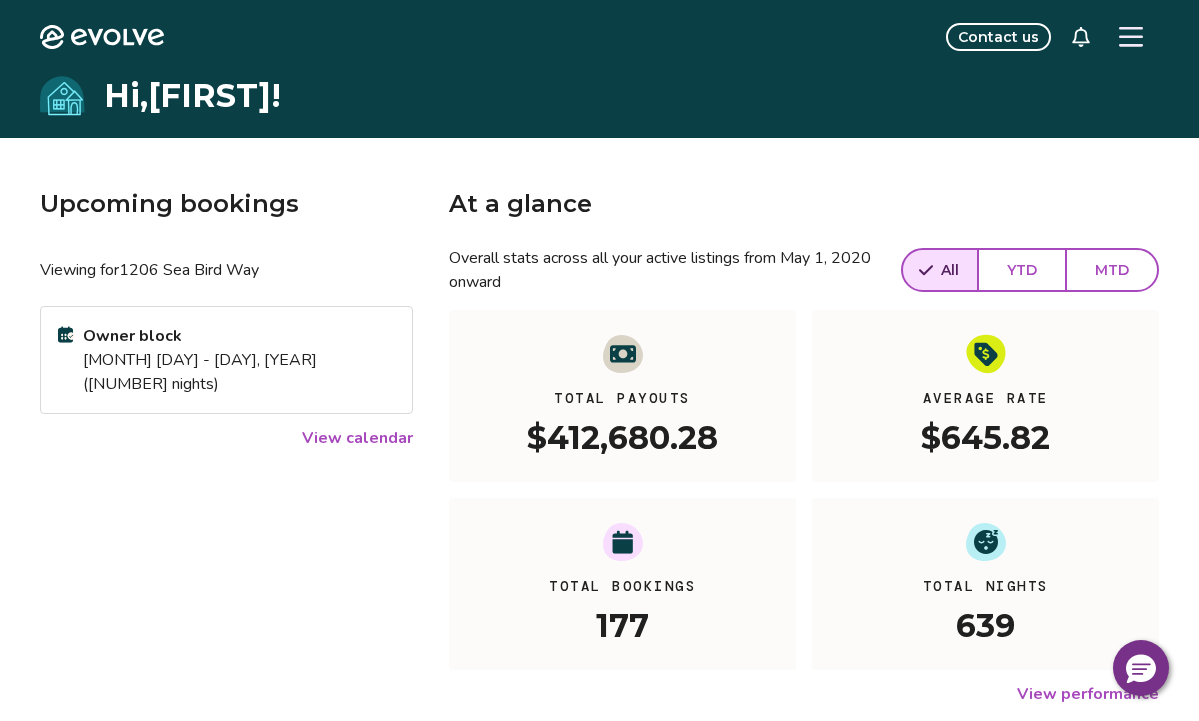 click 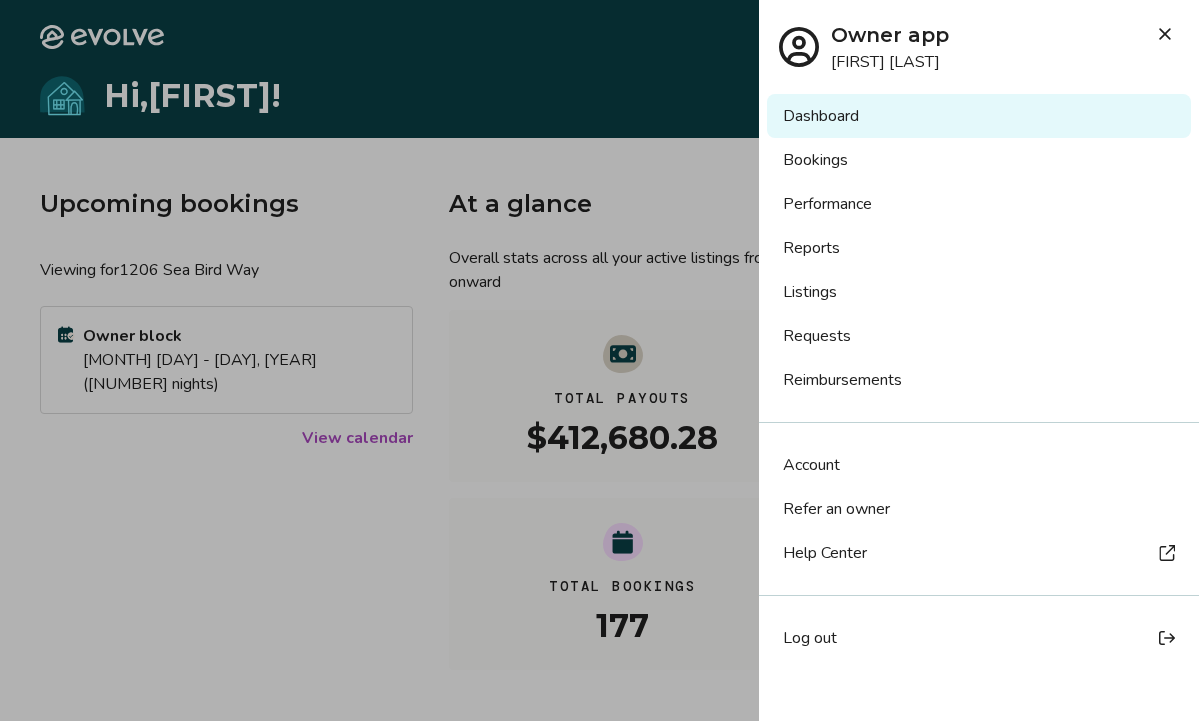 click on "Bookings" at bounding box center (979, 160) 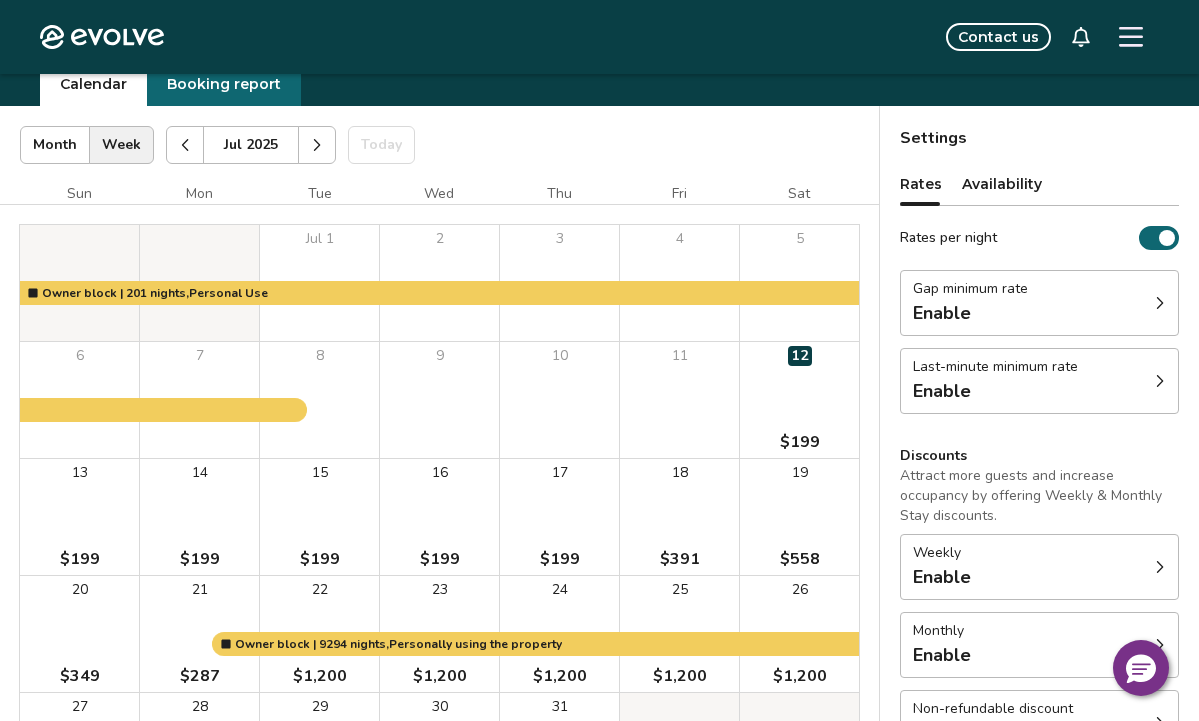 scroll, scrollTop: 69, scrollLeft: 0, axis: vertical 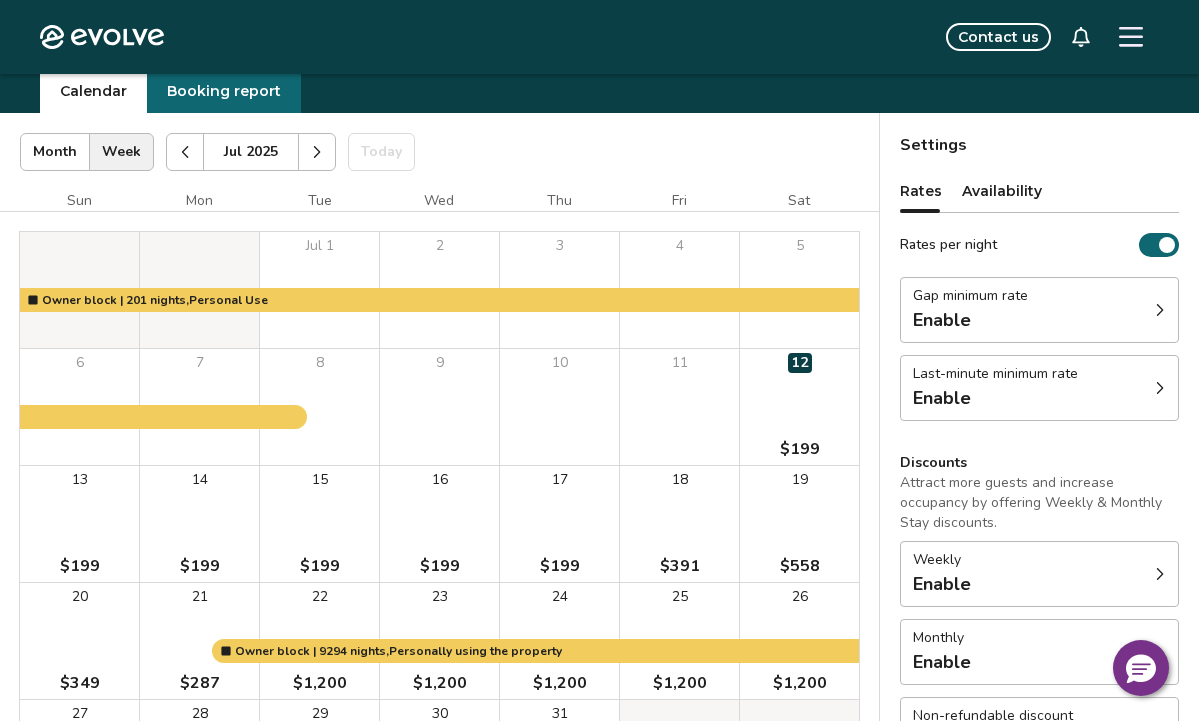 click on "12 $199" at bounding box center [799, 407] 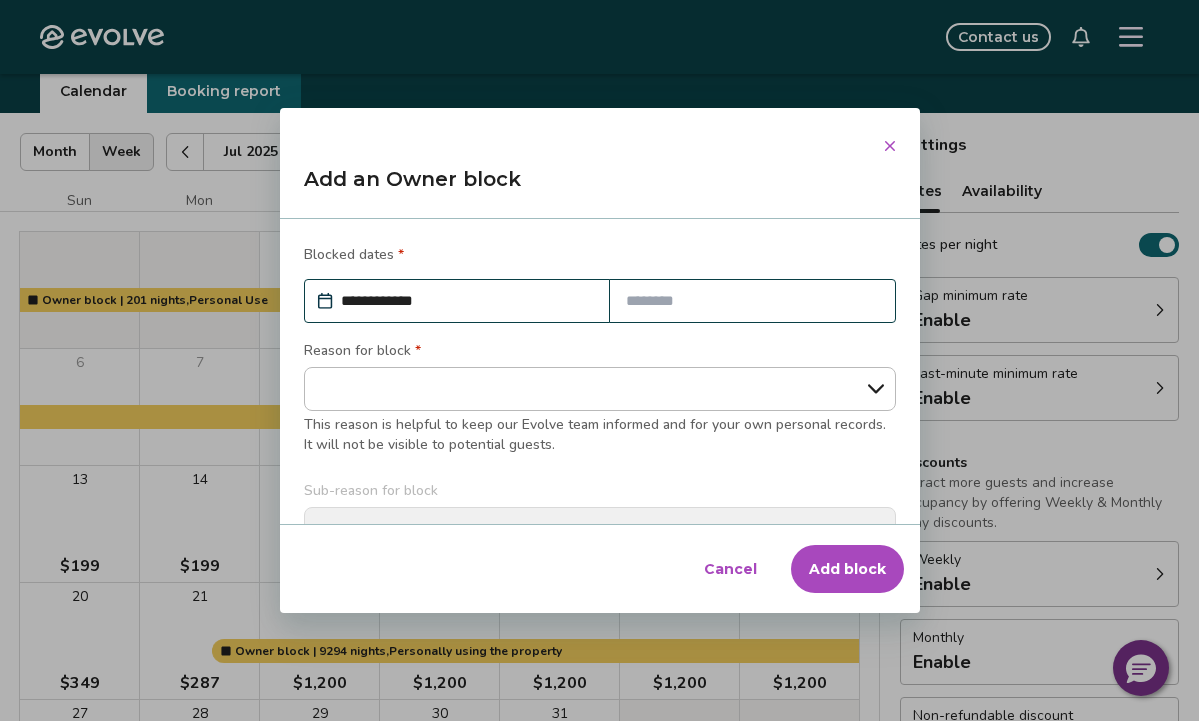 click on "Cancel" at bounding box center [730, 569] 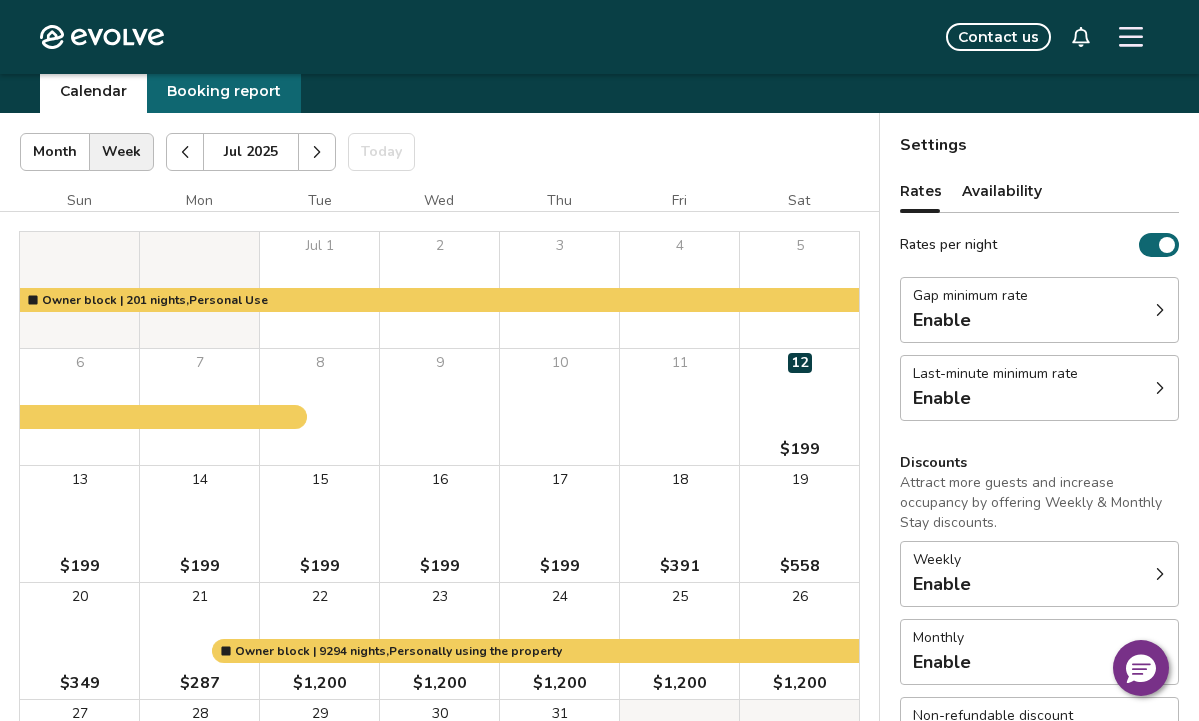 click on "9" at bounding box center (439, 407) 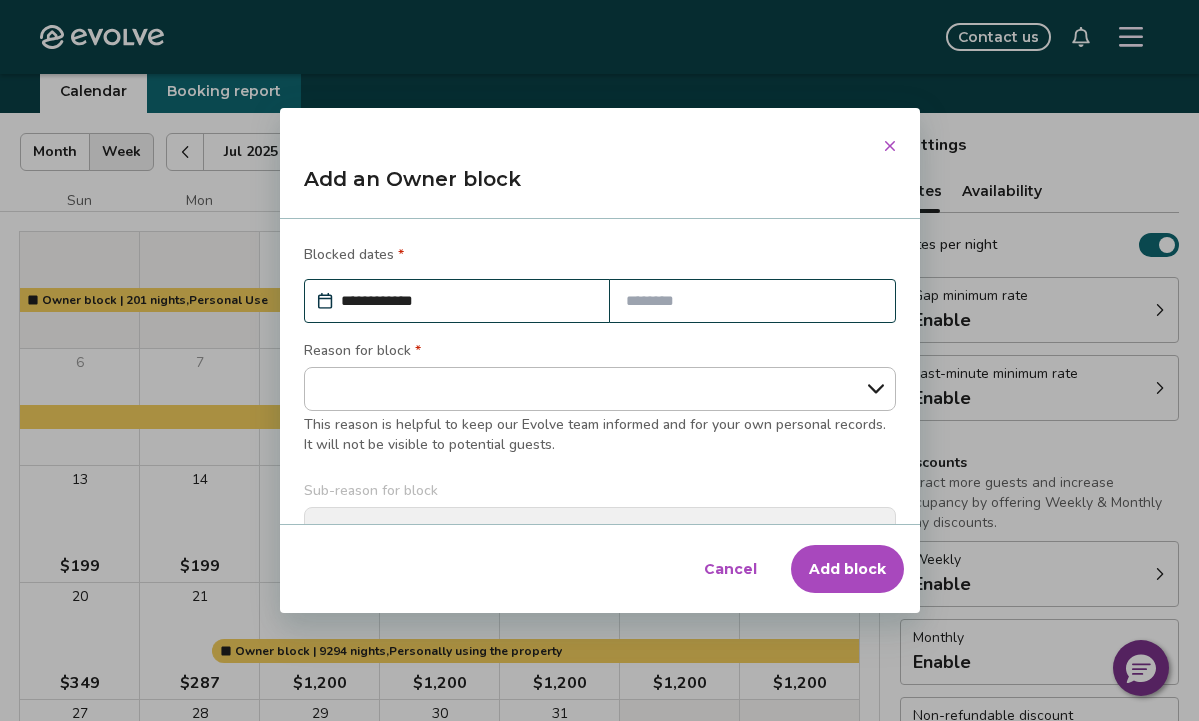 click at bounding box center (752, 301) 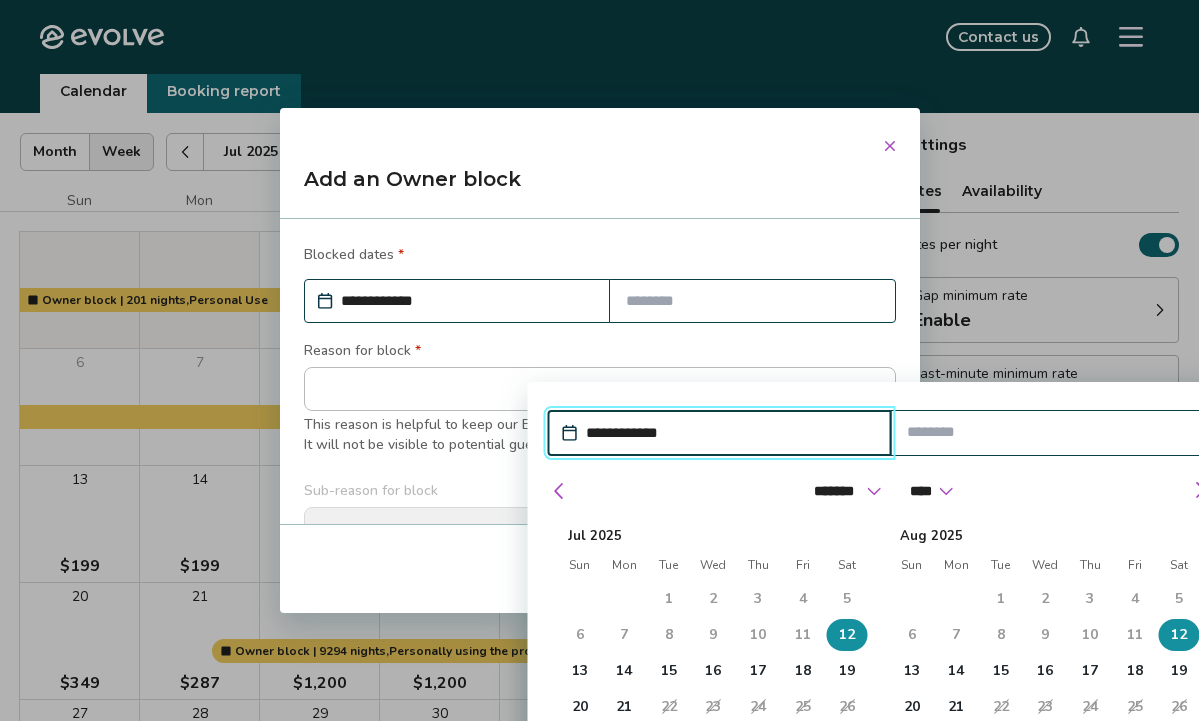 scroll, scrollTop: 0, scrollLeft: 0, axis: both 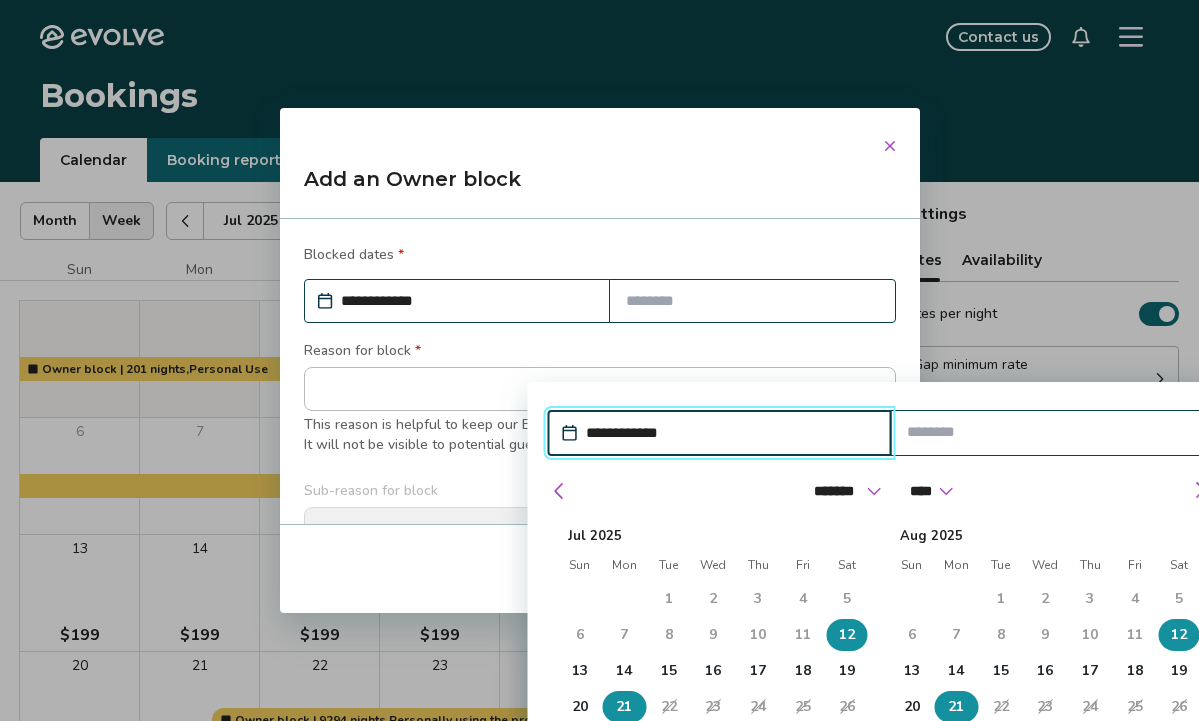 click on "21" at bounding box center [624, 707] 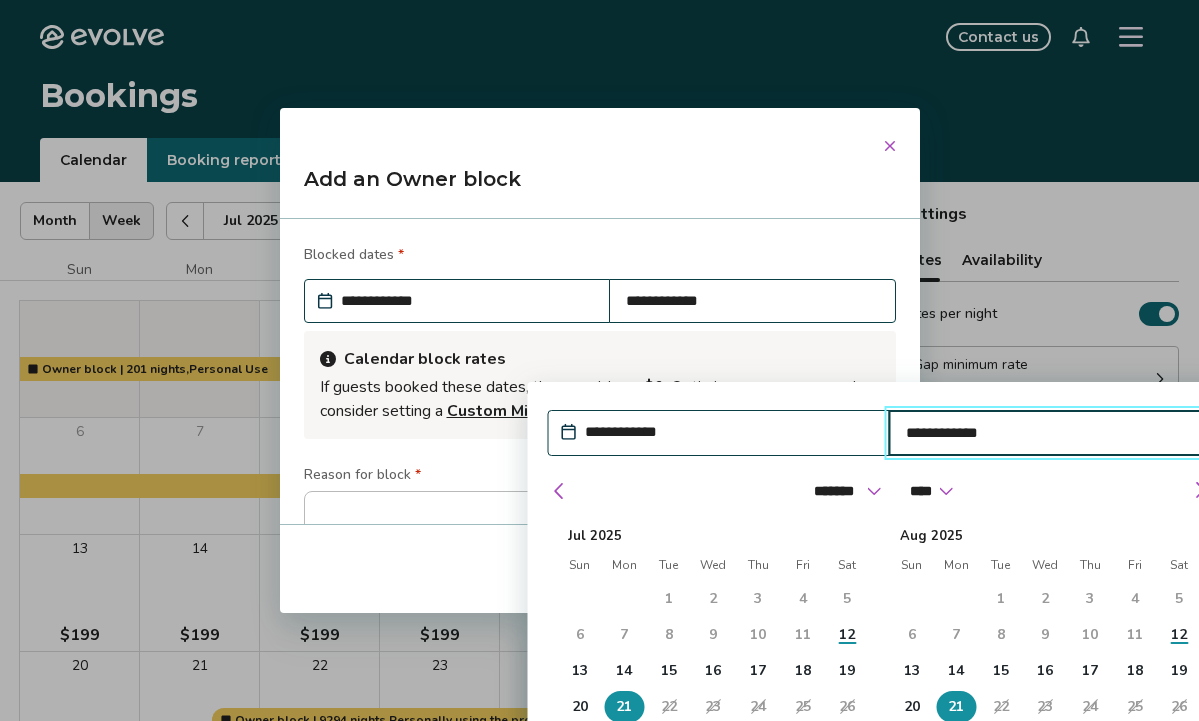 click on "Looking for records older than   Jul 12, 2025 ?   Contact us   to request a custom report." at bounding box center [879, 827] 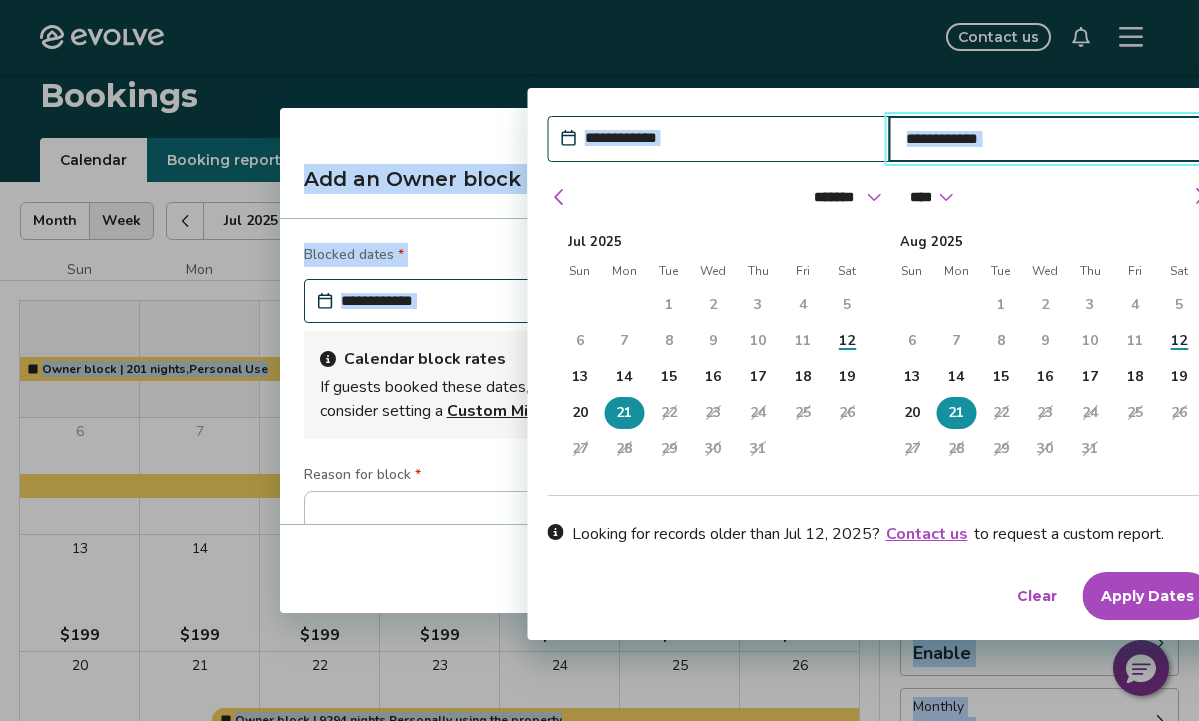 scroll, scrollTop: 294, scrollLeft: 0, axis: vertical 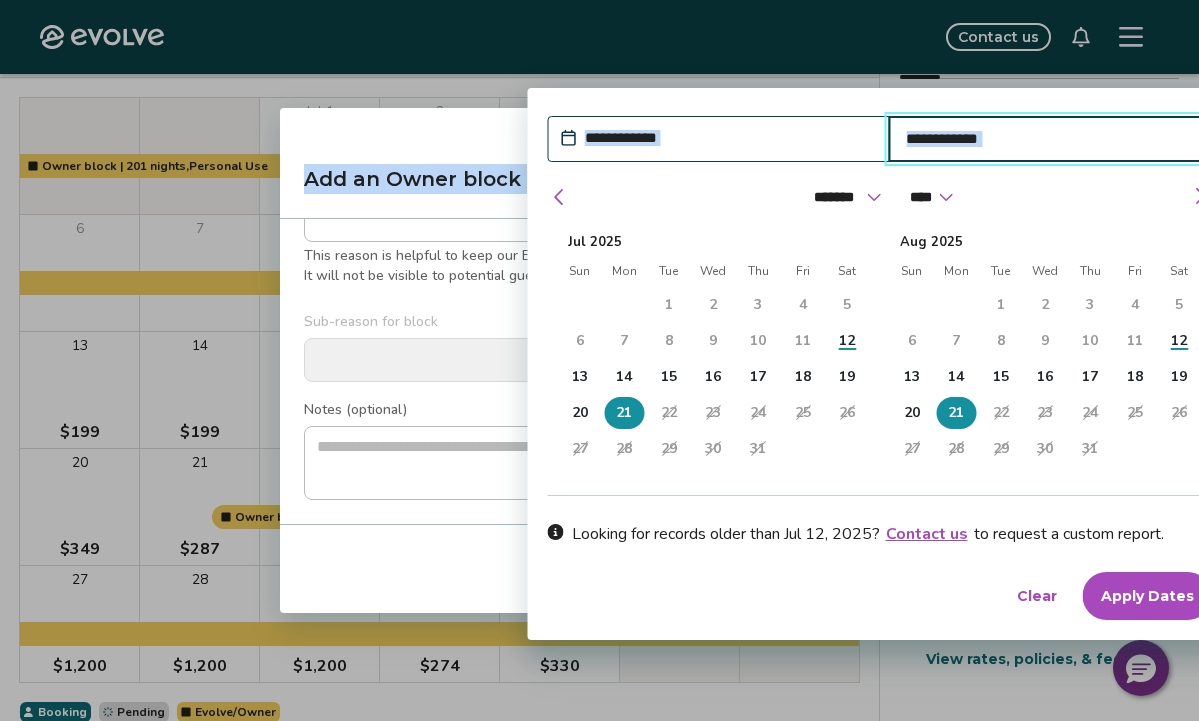 drag, startPoint x: 927, startPoint y: 690, endPoint x: 920, endPoint y: 717, distance: 27.89265 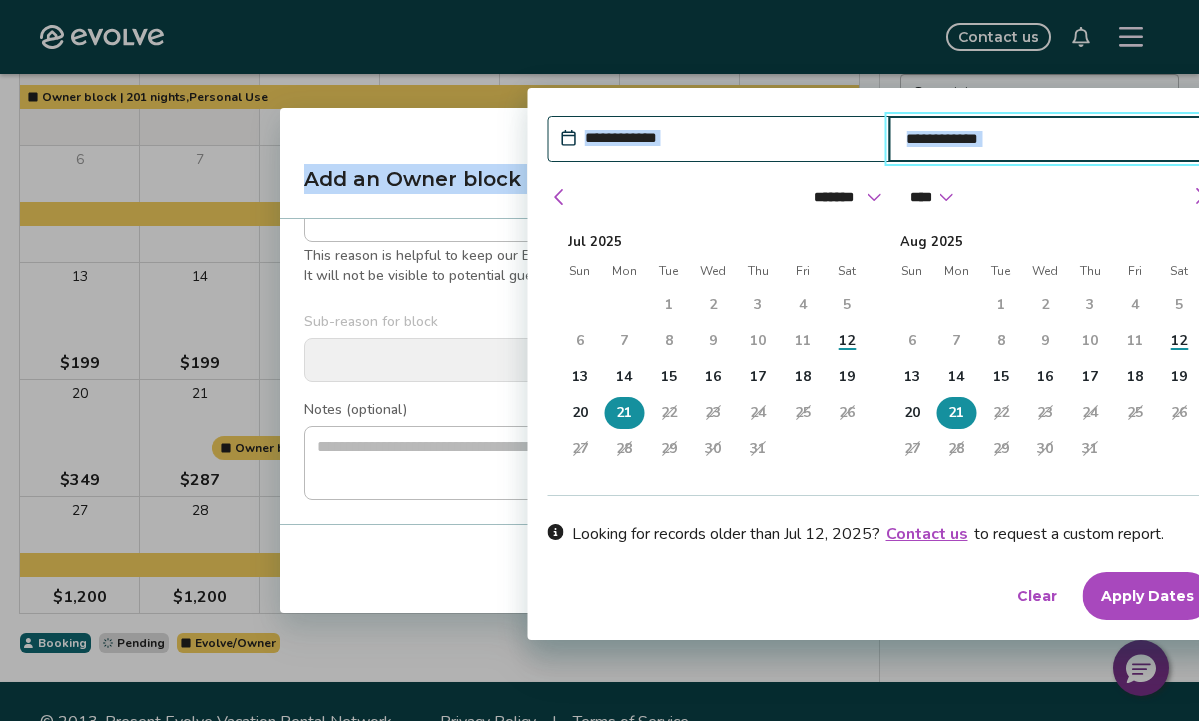 click on "Apply Dates" at bounding box center [1146, 596] 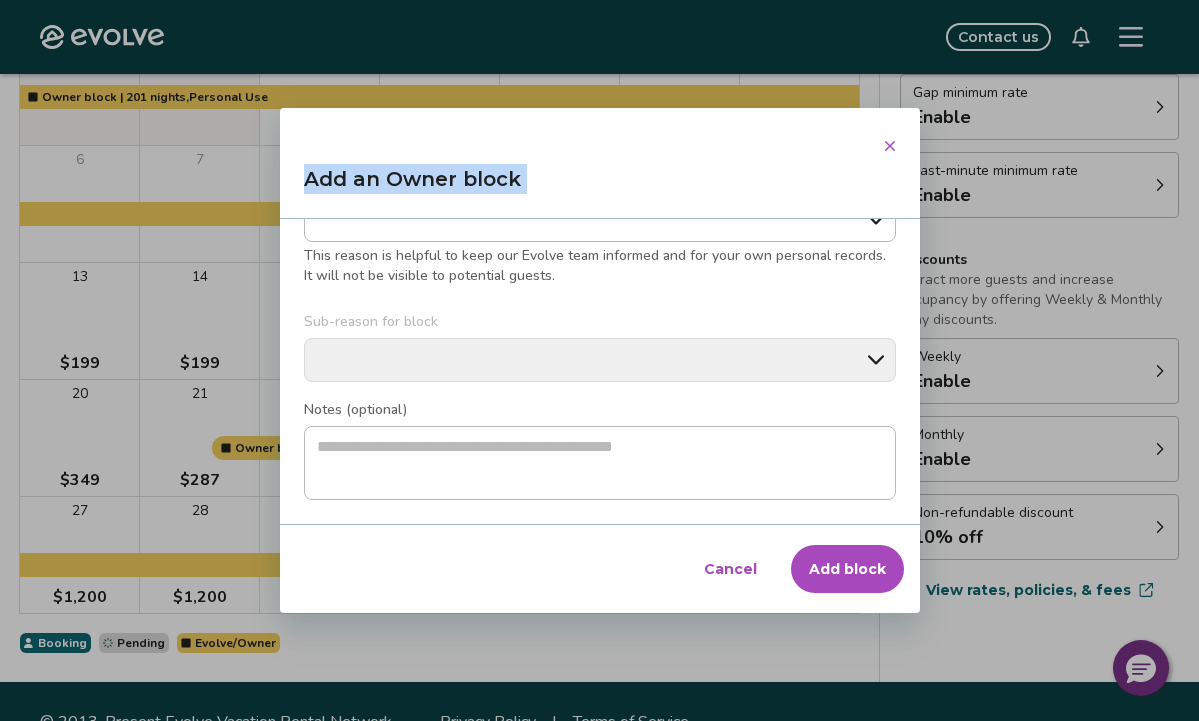 scroll, scrollTop: 0, scrollLeft: 0, axis: both 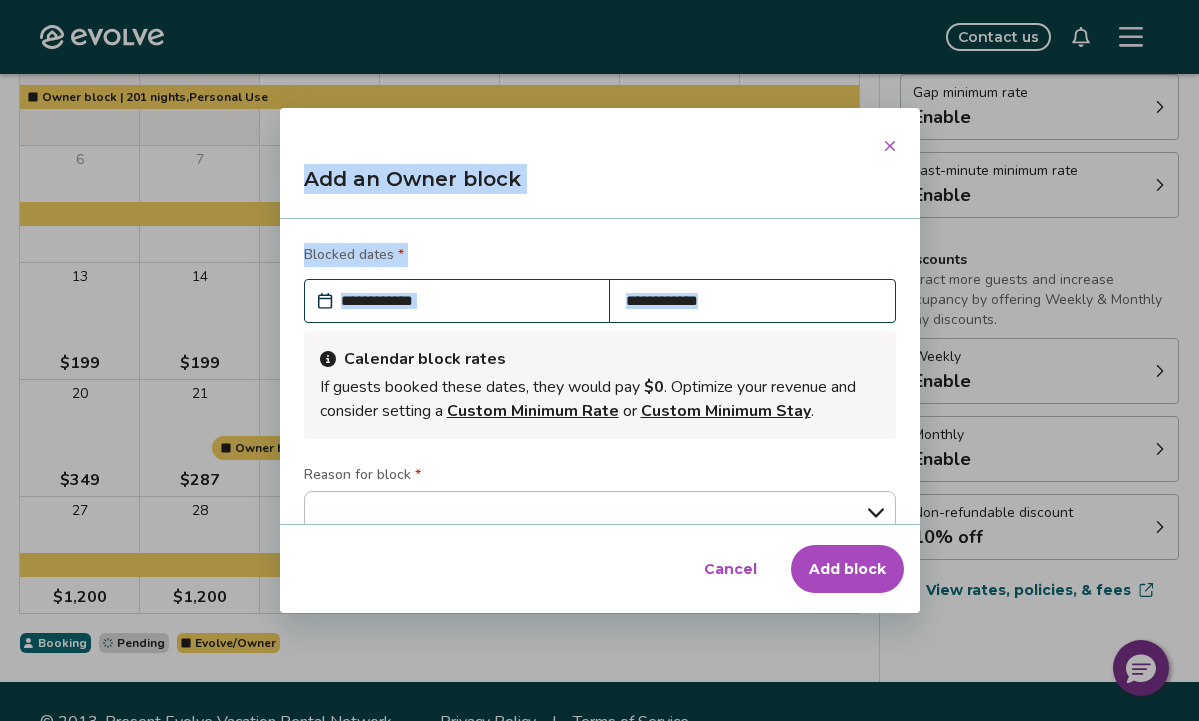 click on "Add block" at bounding box center [847, 569] 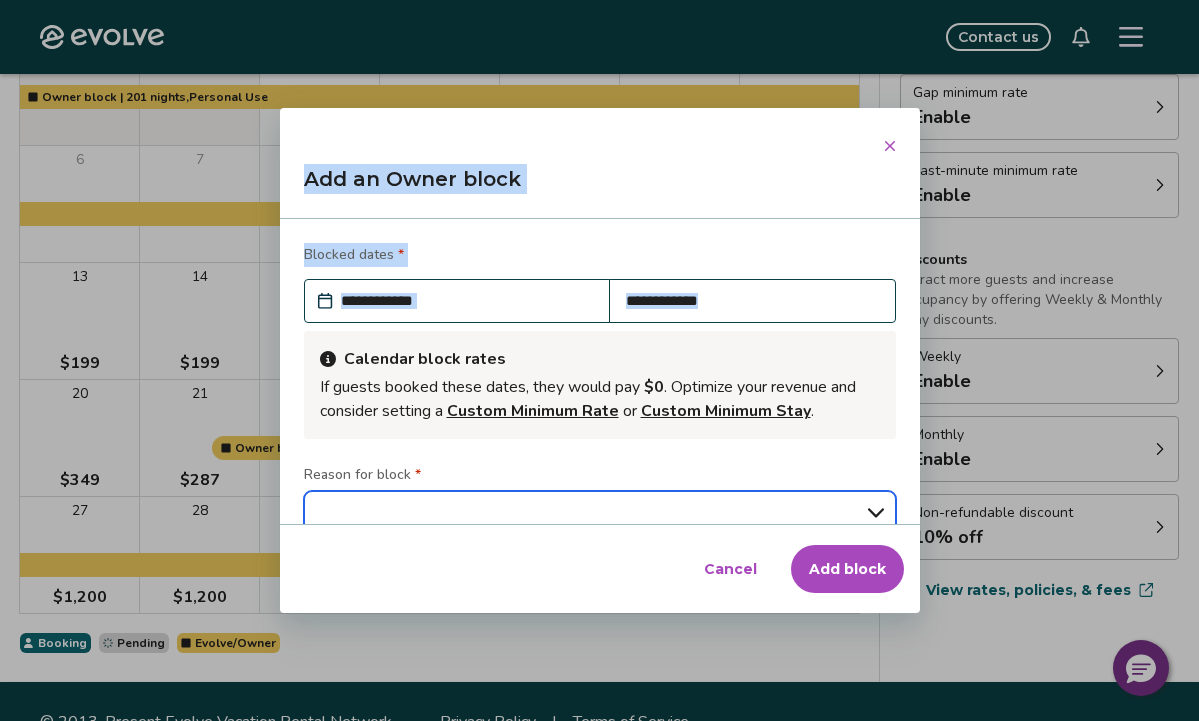type on "*" 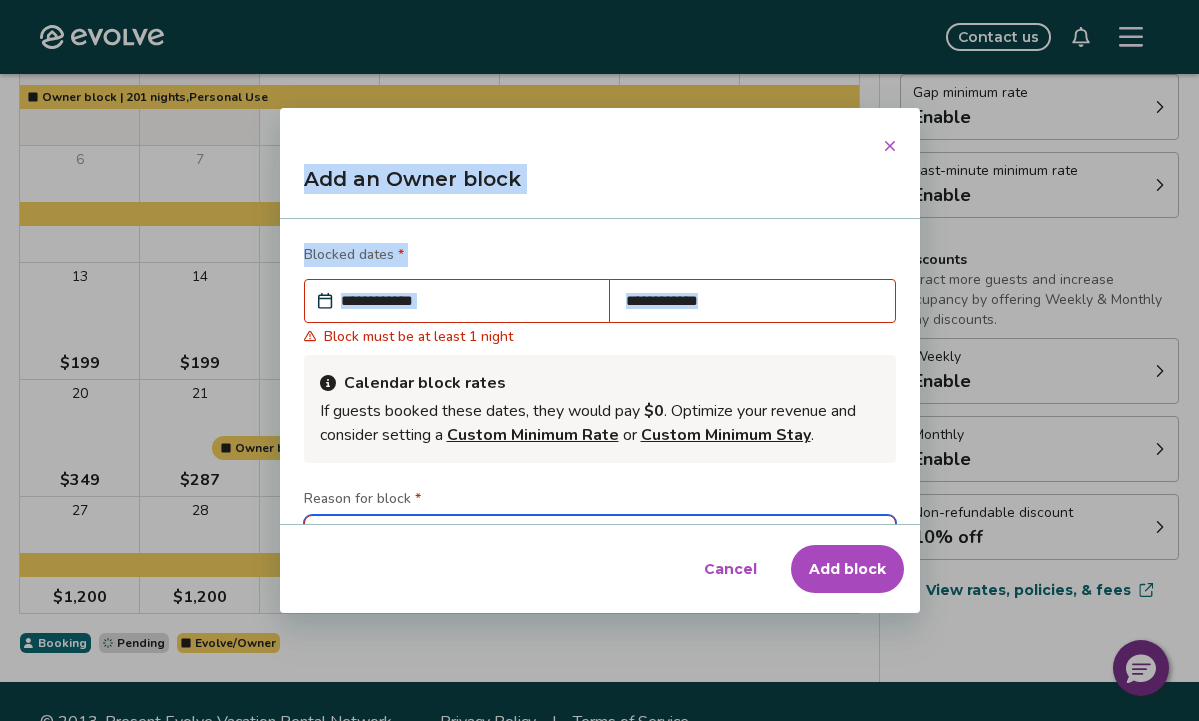 scroll, scrollTop: 36, scrollLeft: 0, axis: vertical 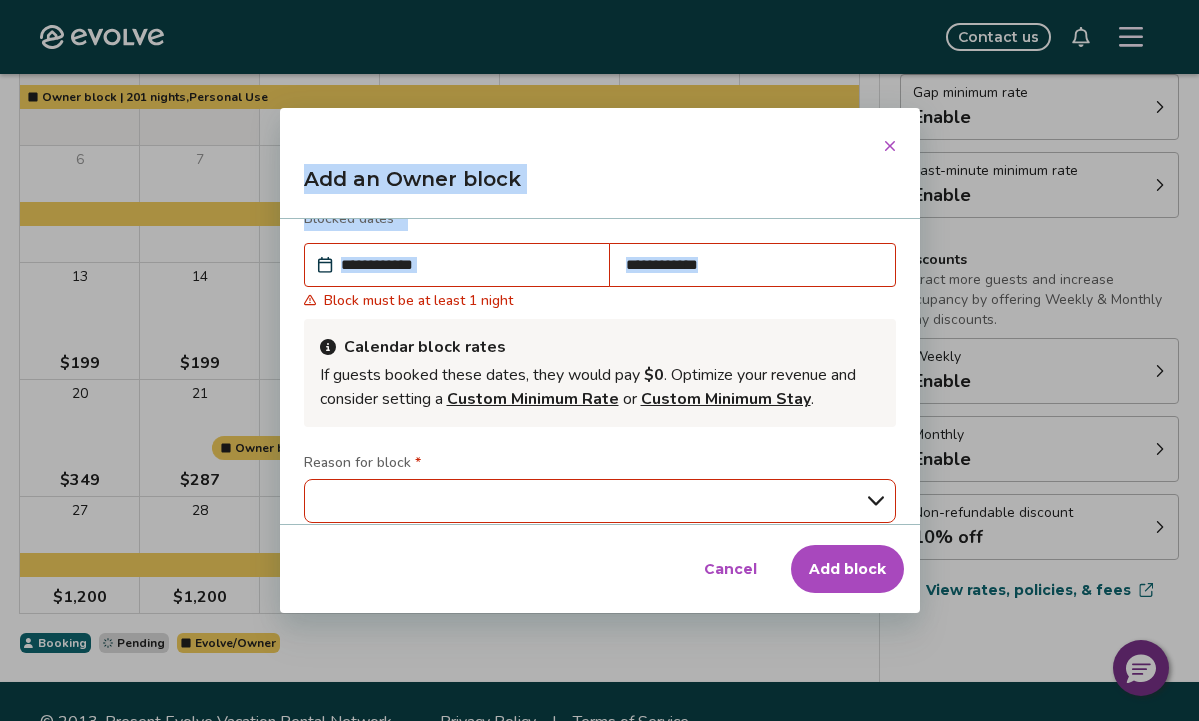 click on "**********" at bounding box center (752, 265) 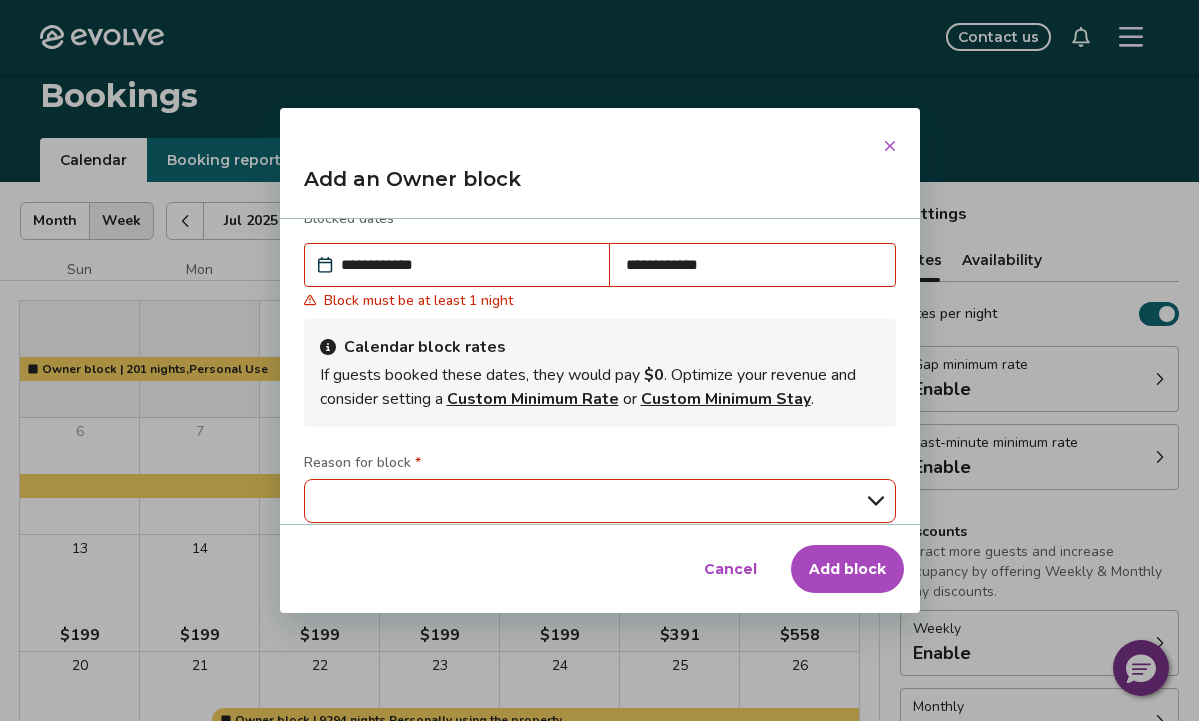 select on "*" 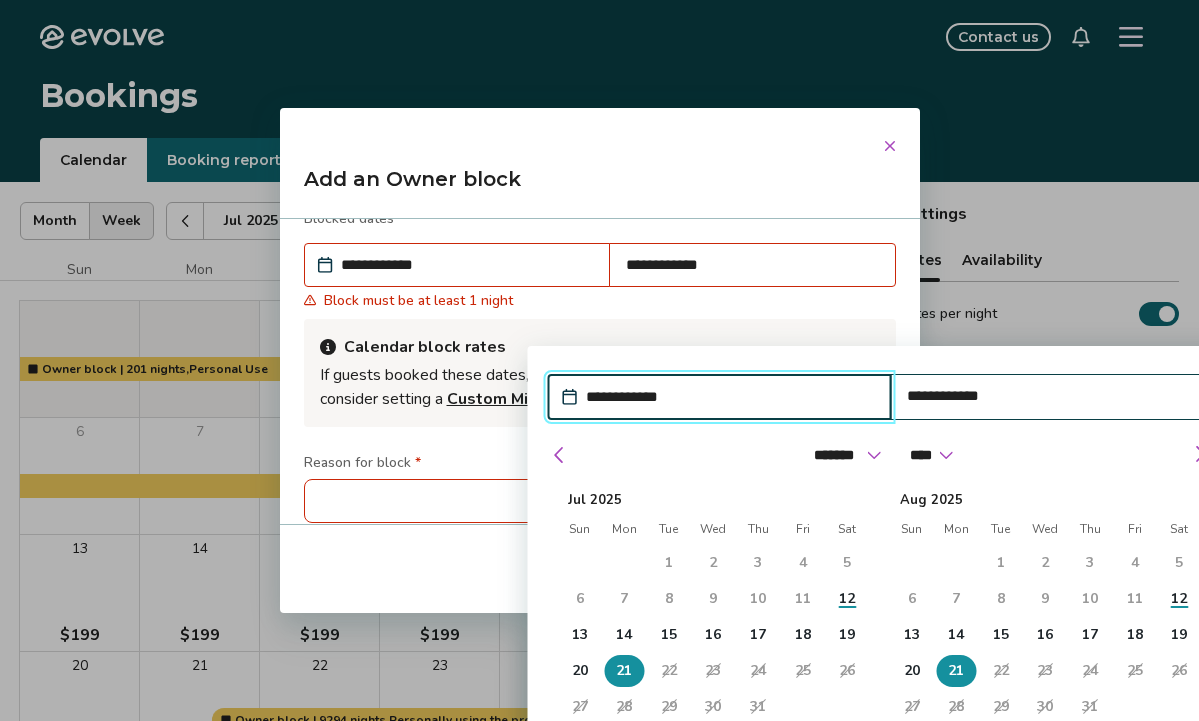 click on "**********" at bounding box center (729, 397) 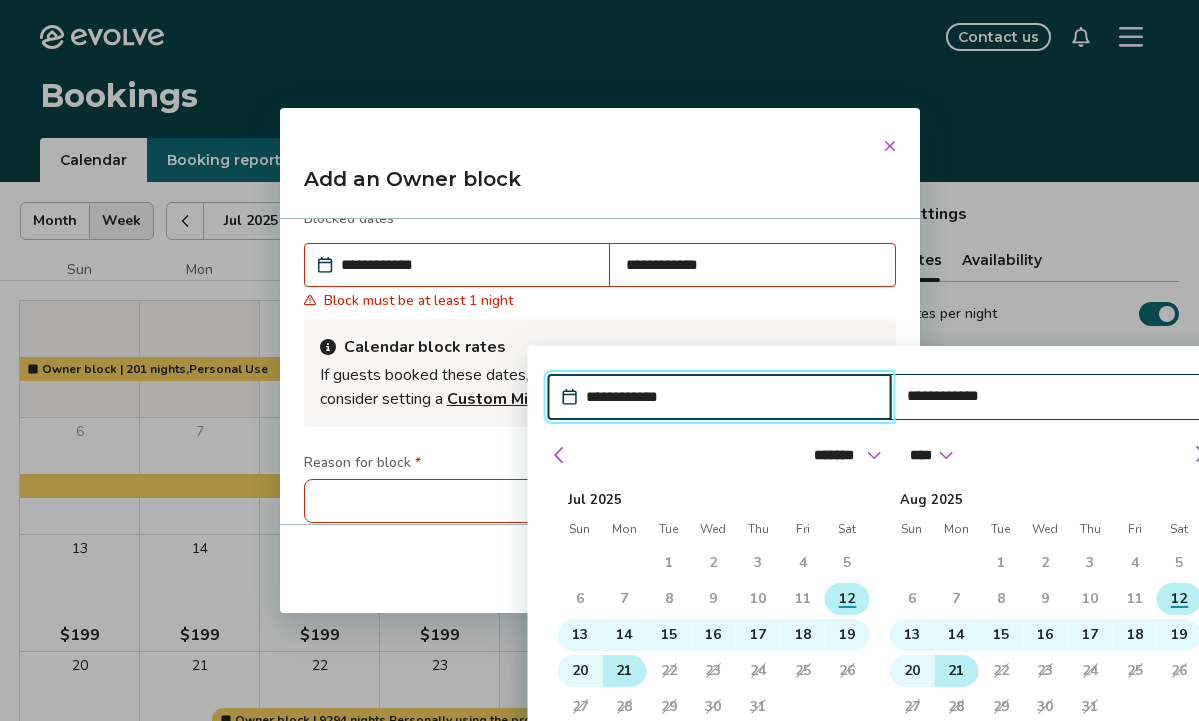 click on "12" at bounding box center (846, 599) 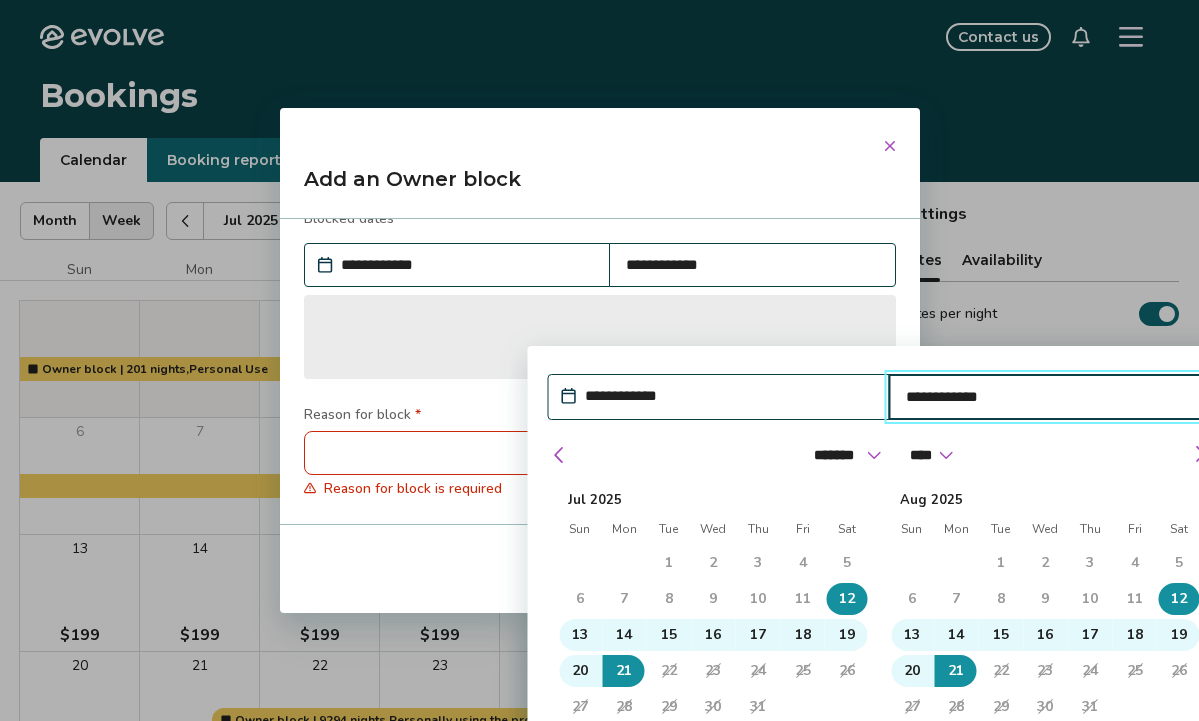 type on "*" 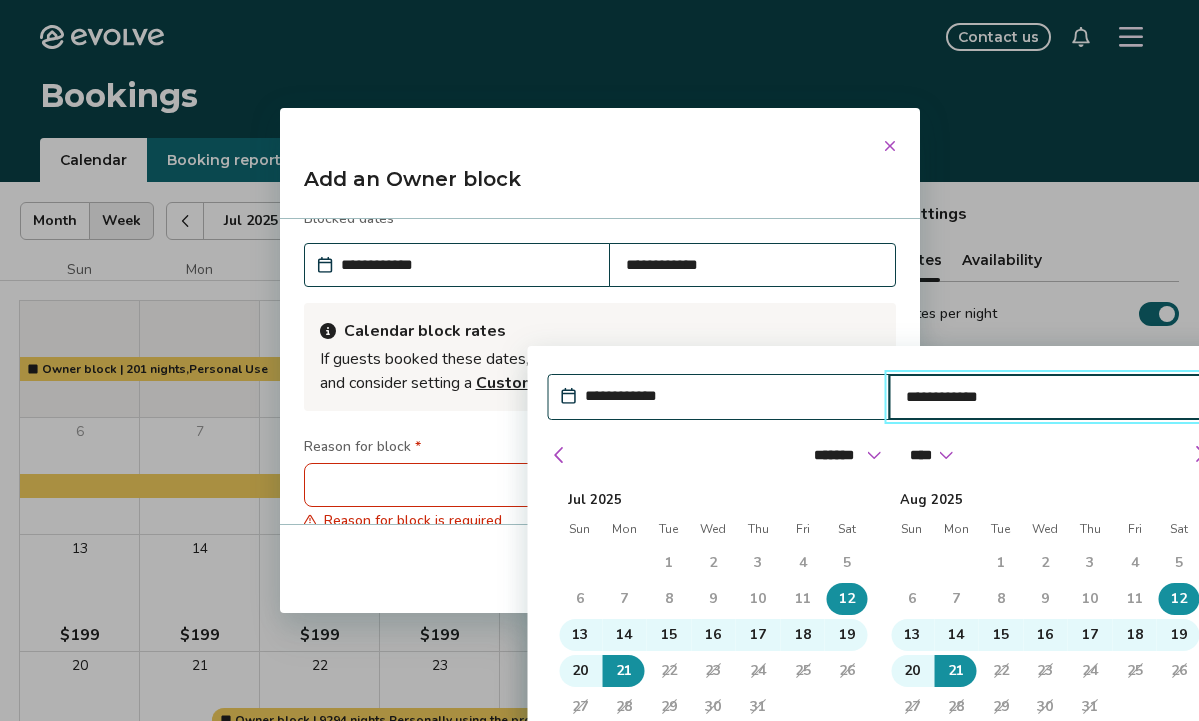 click on "29 30 1 2 3 4 5 6 7 8 9 10 11 12 13 14 15 16 17 18 19 20 21 22 23 24 25 26 27 28 29 30 31 1 2" at bounding box center [1045, 635] 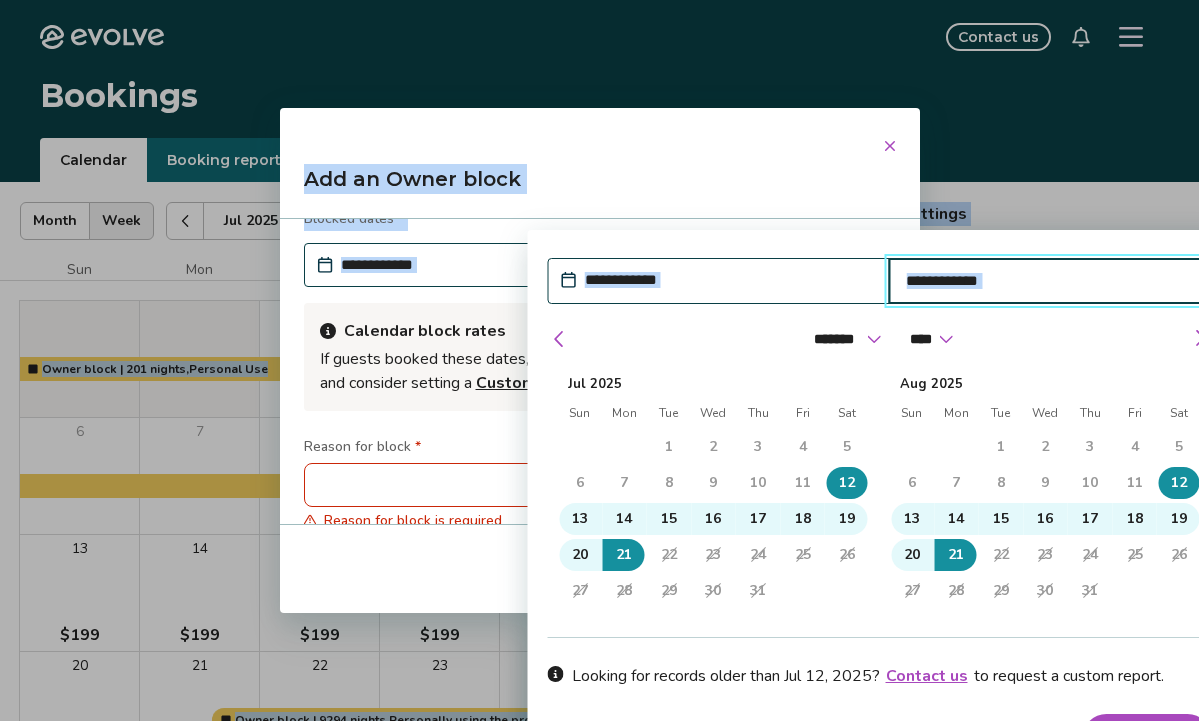 scroll, scrollTop: 282, scrollLeft: 0, axis: vertical 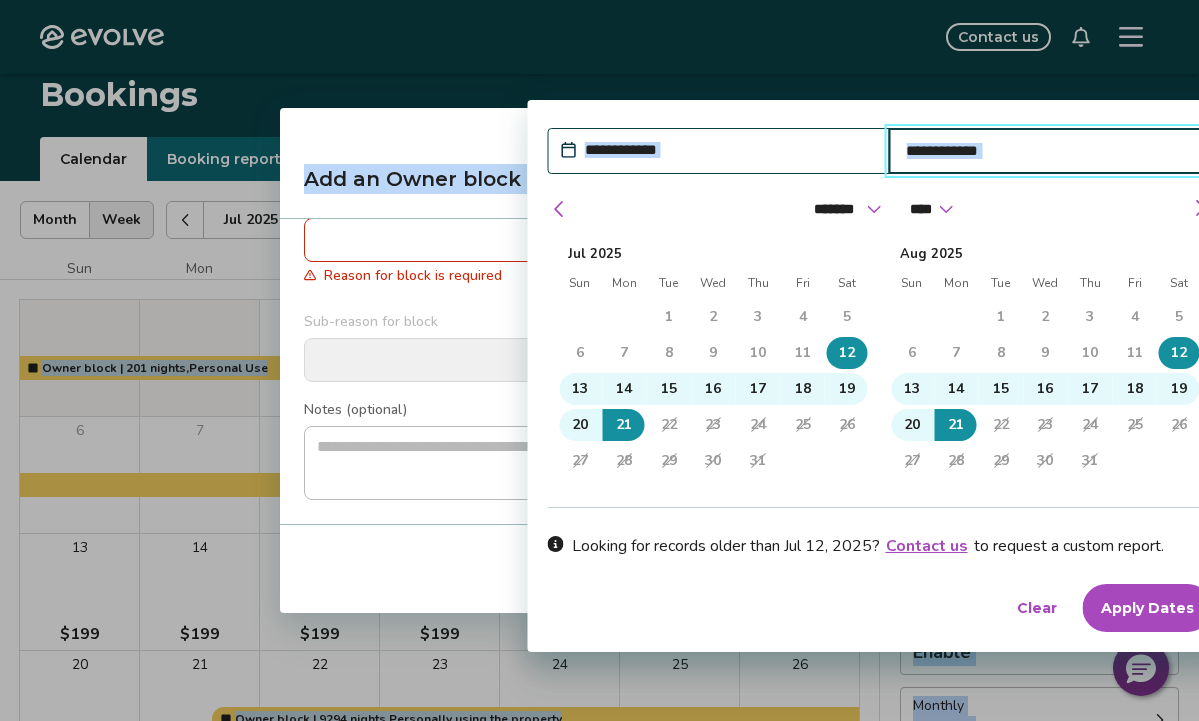 drag, startPoint x: 916, startPoint y: 599, endPoint x: 873, endPoint y: 460, distance: 145.49915 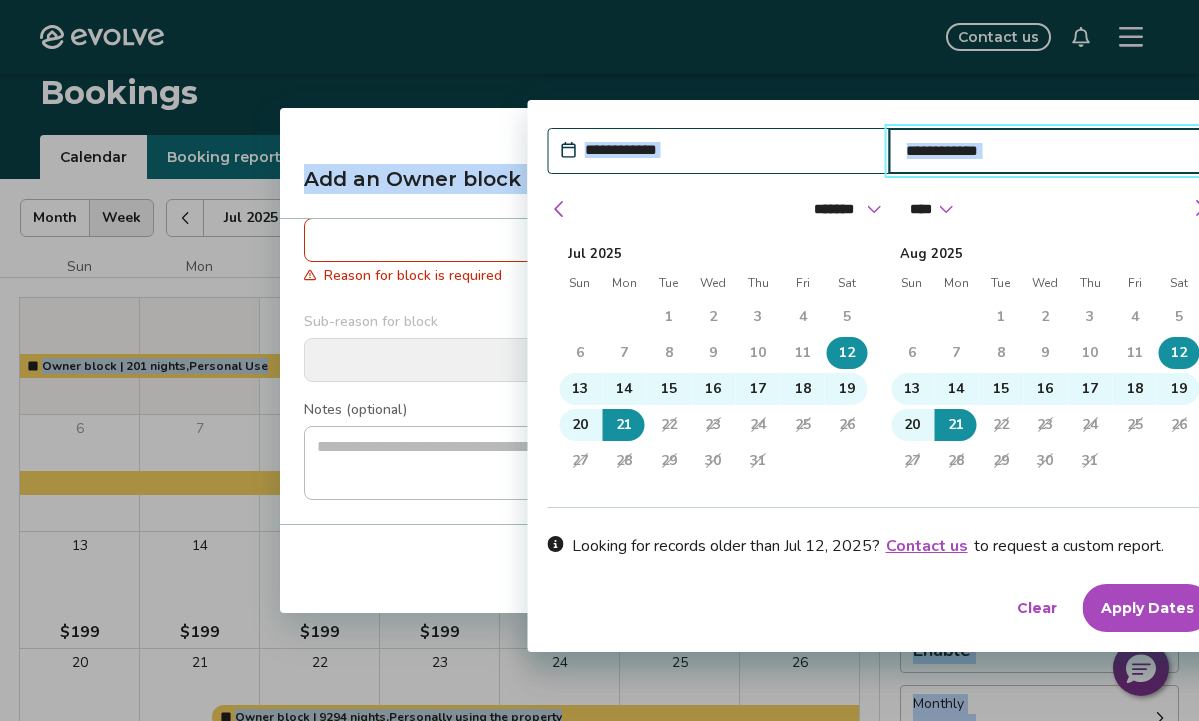 click on "Apply Dates" at bounding box center [1146, 608] 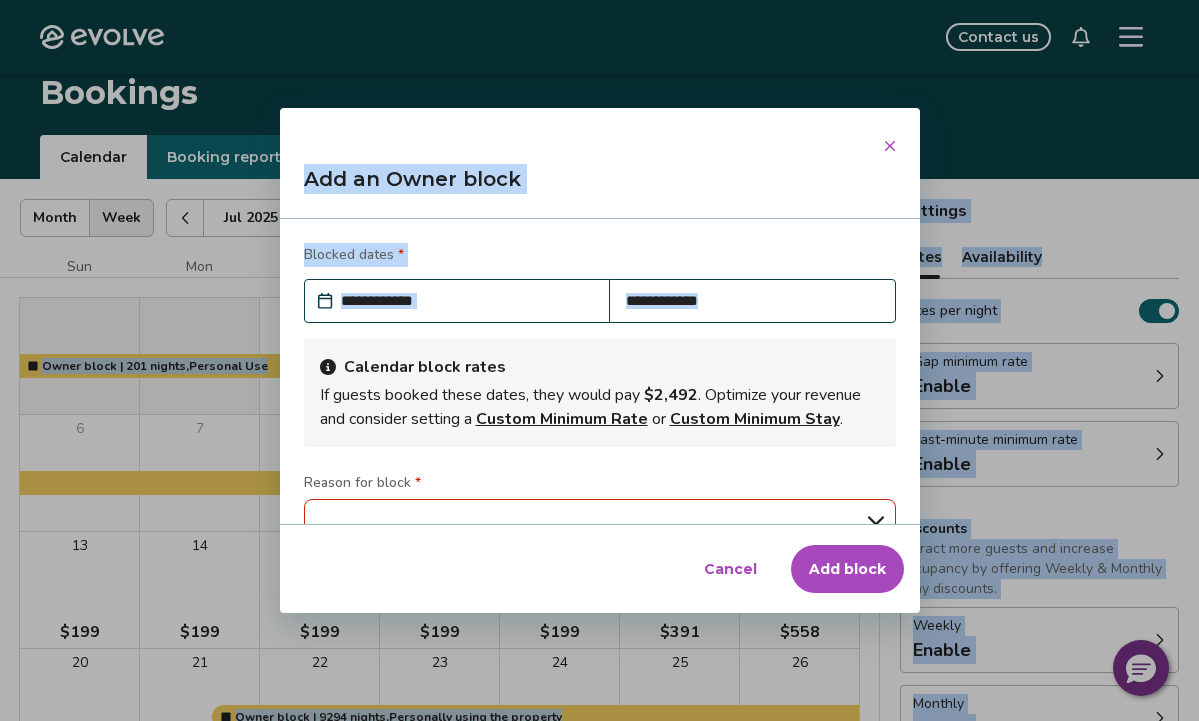 click on "Reason for block   *" at bounding box center (600, 485) 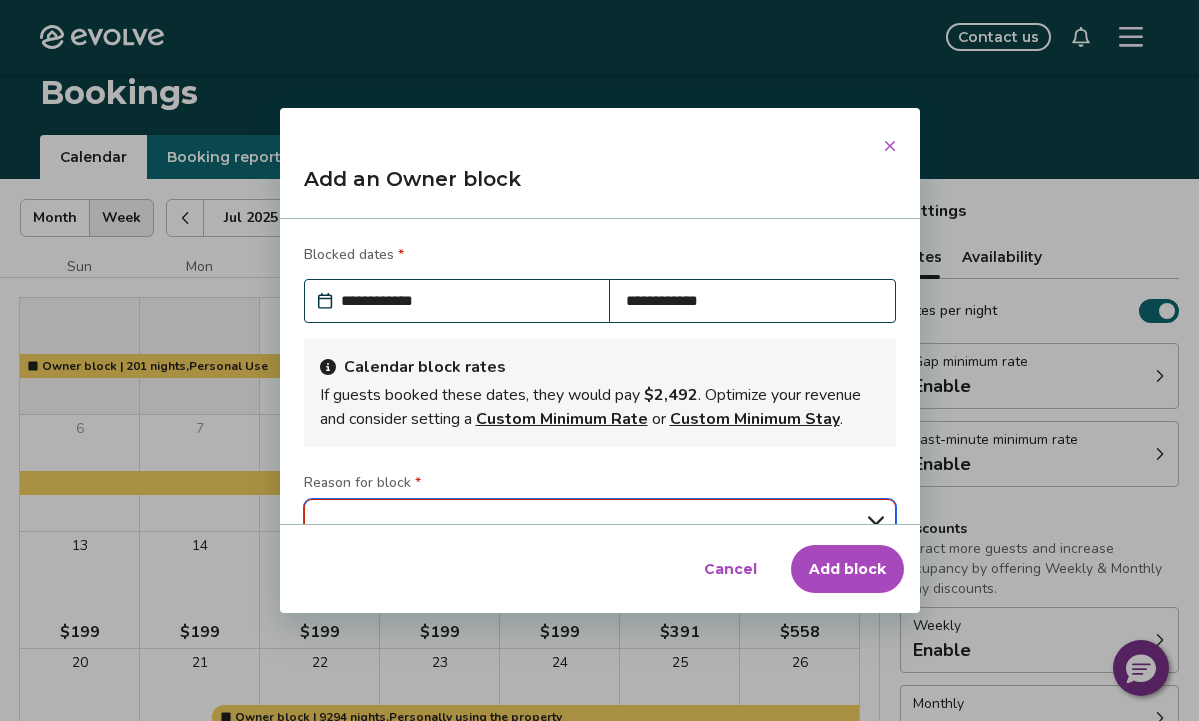 scroll, scrollTop: 20, scrollLeft: 0, axis: vertical 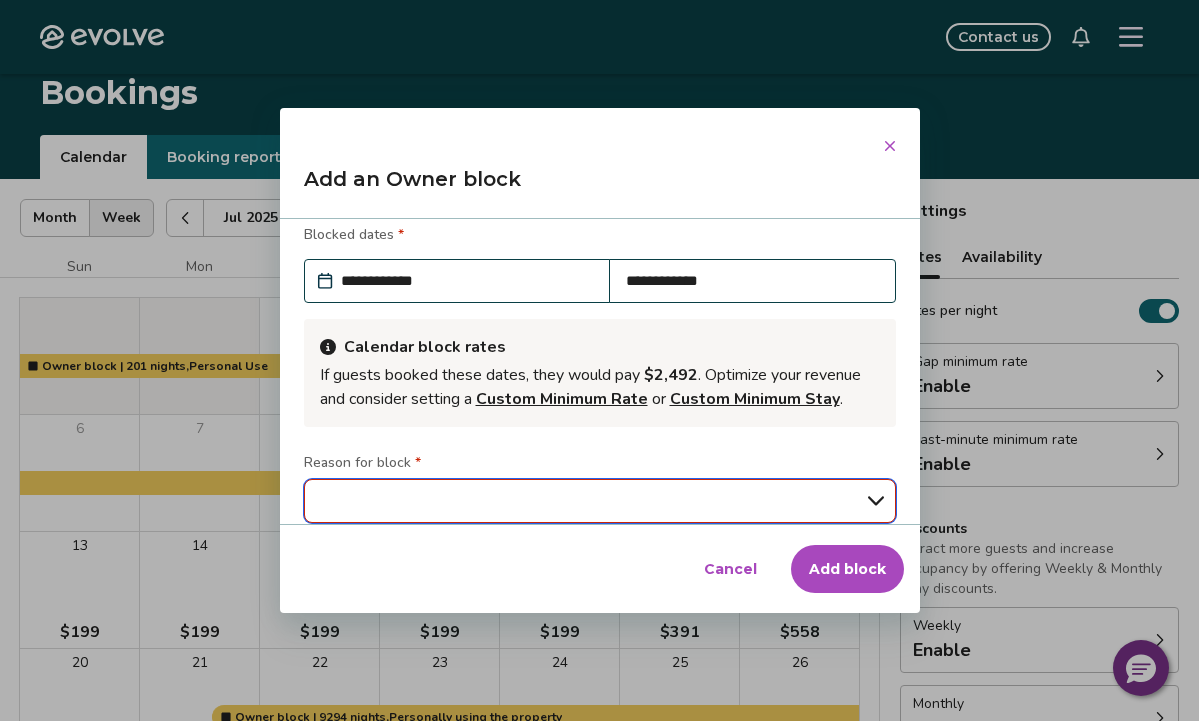 select on "**********" 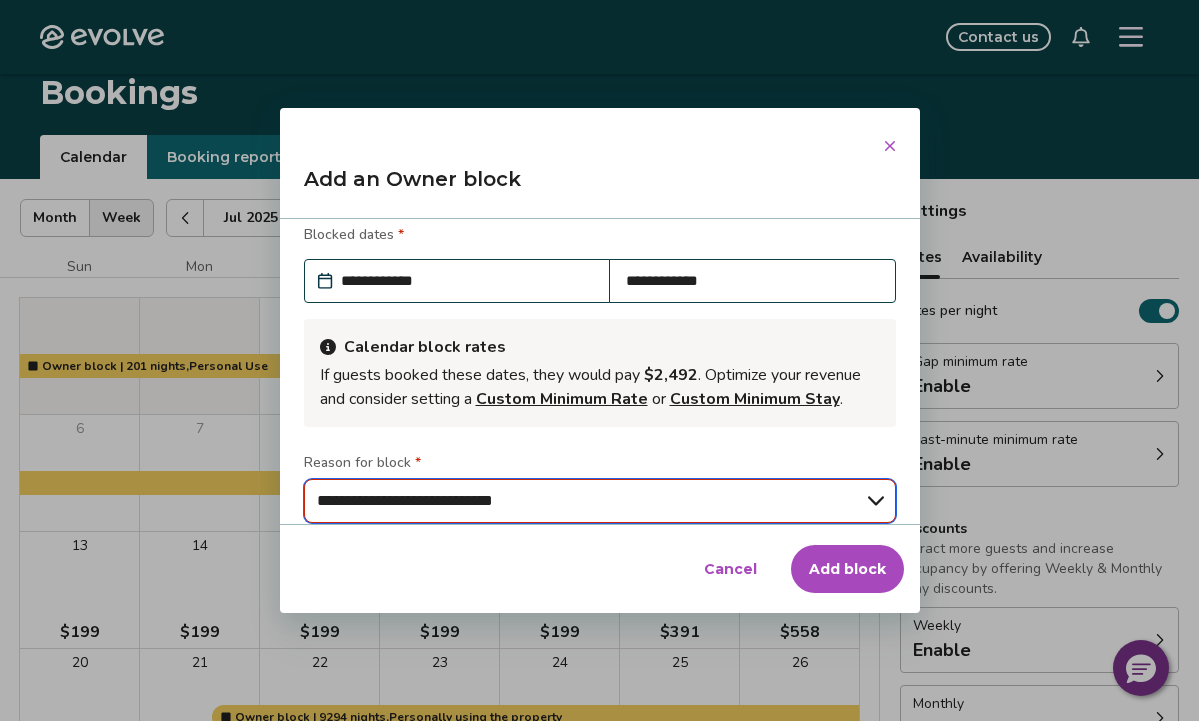 type on "*" 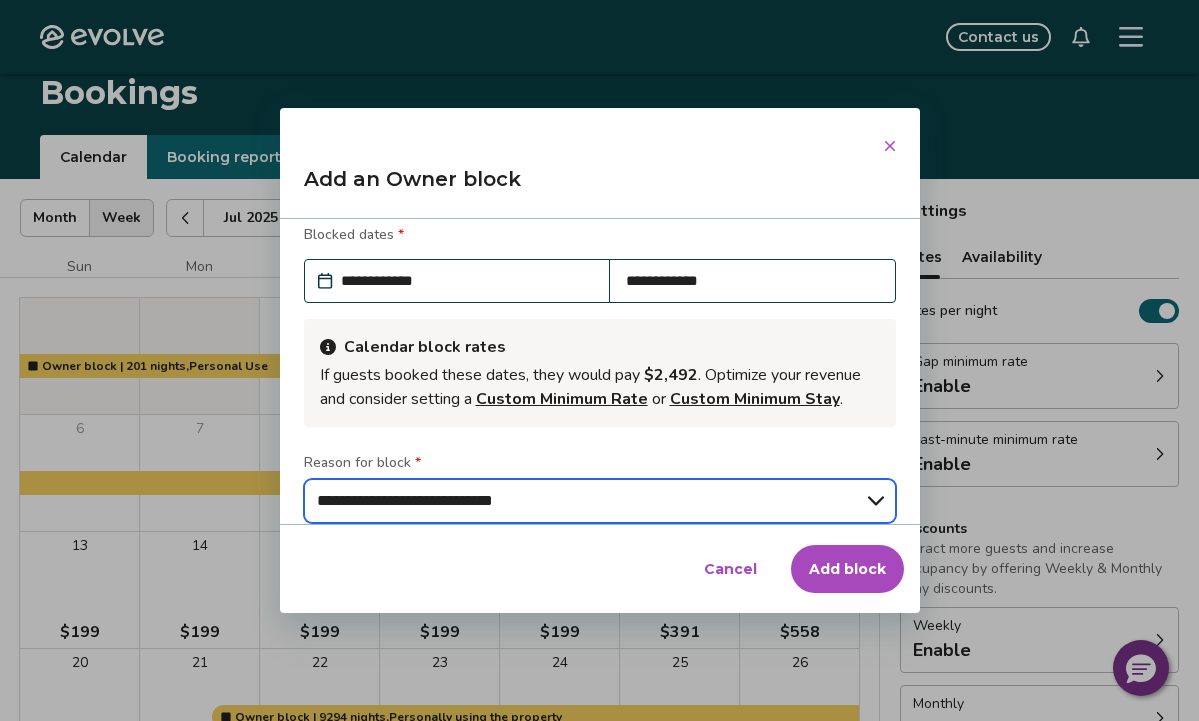 select on "**********" 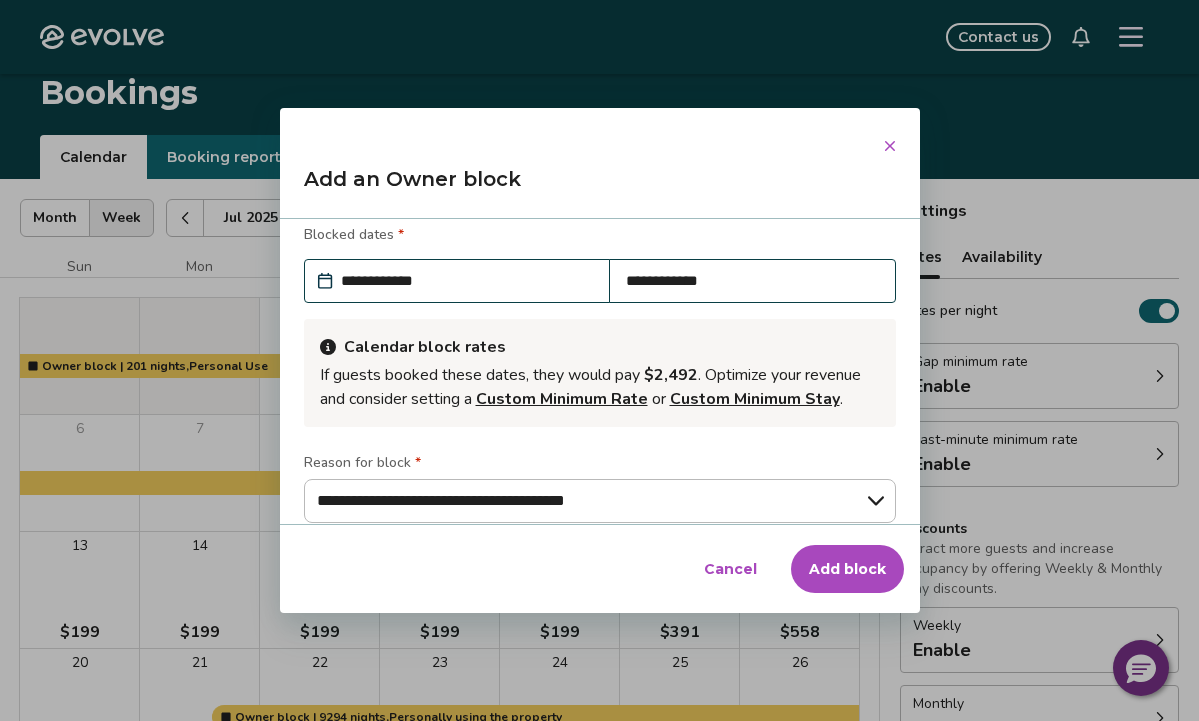 click on "Add block" at bounding box center [847, 569] 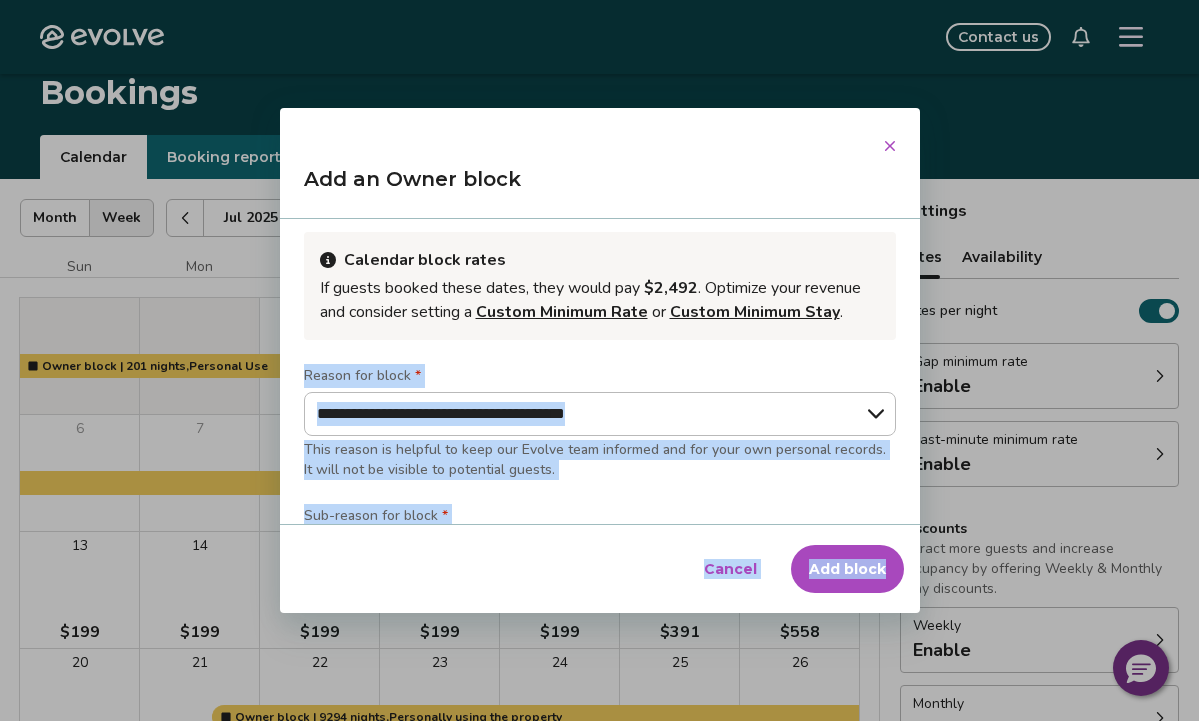 scroll, scrollTop: 326, scrollLeft: 0, axis: vertical 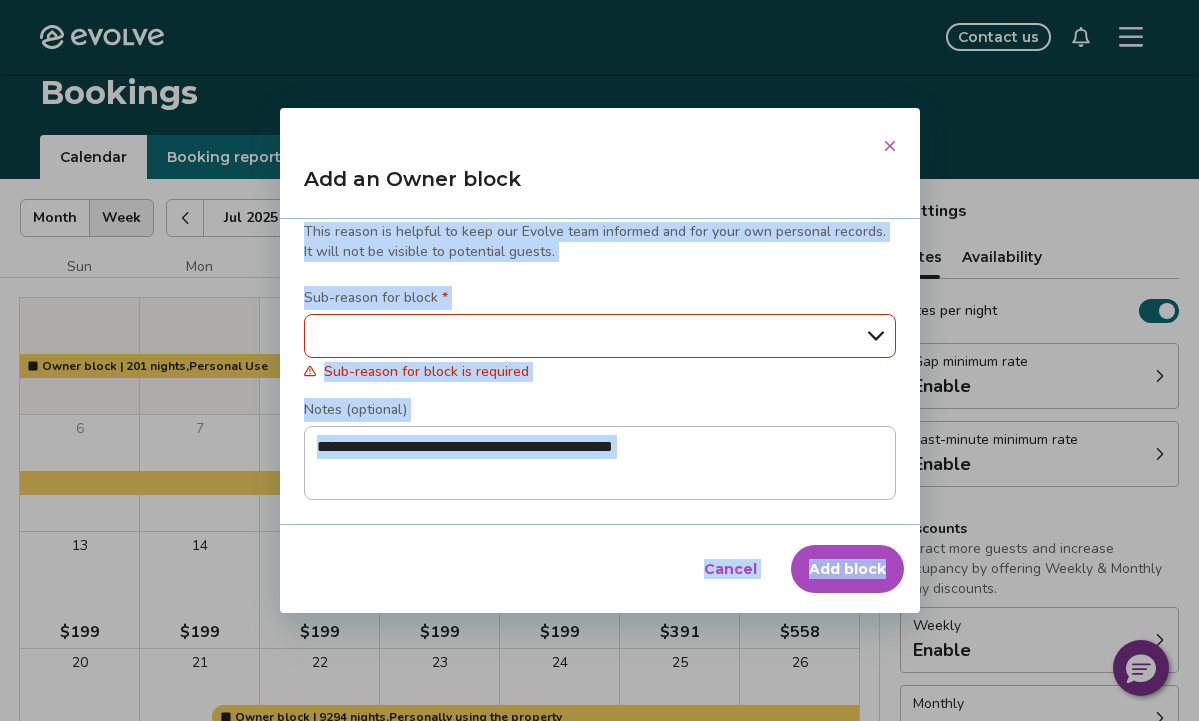 drag, startPoint x: 903, startPoint y: 452, endPoint x: 892, endPoint y: 576, distance: 124.486946 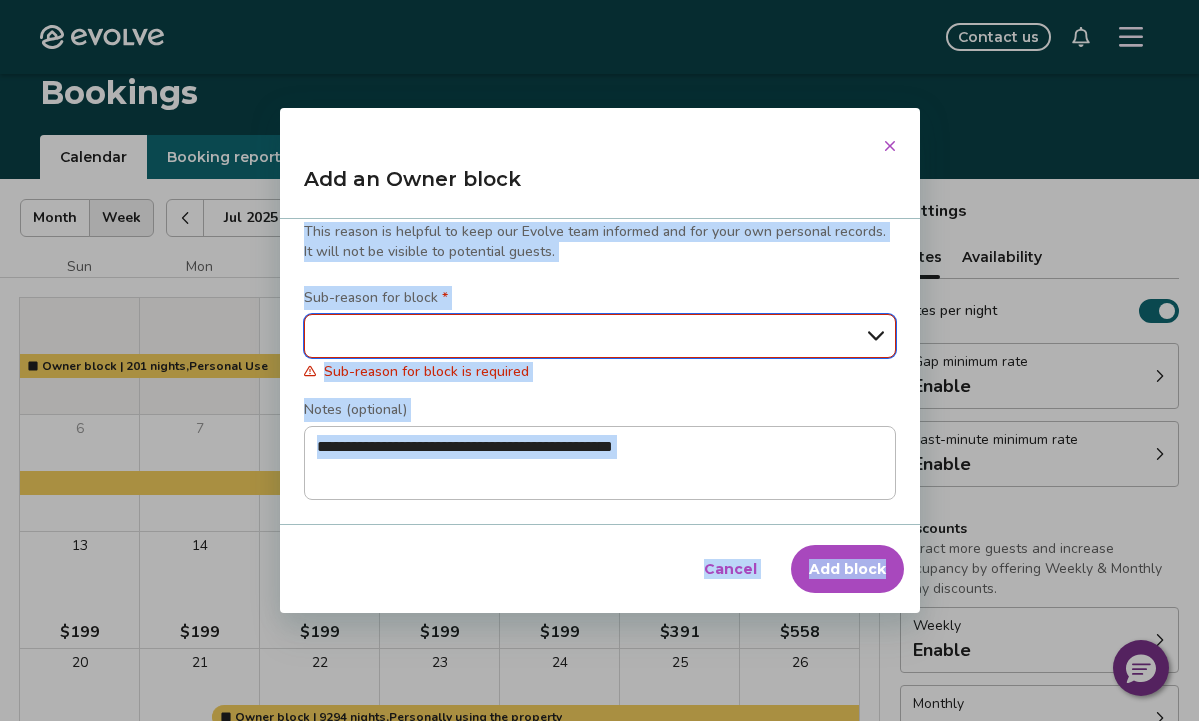 select on "**********" 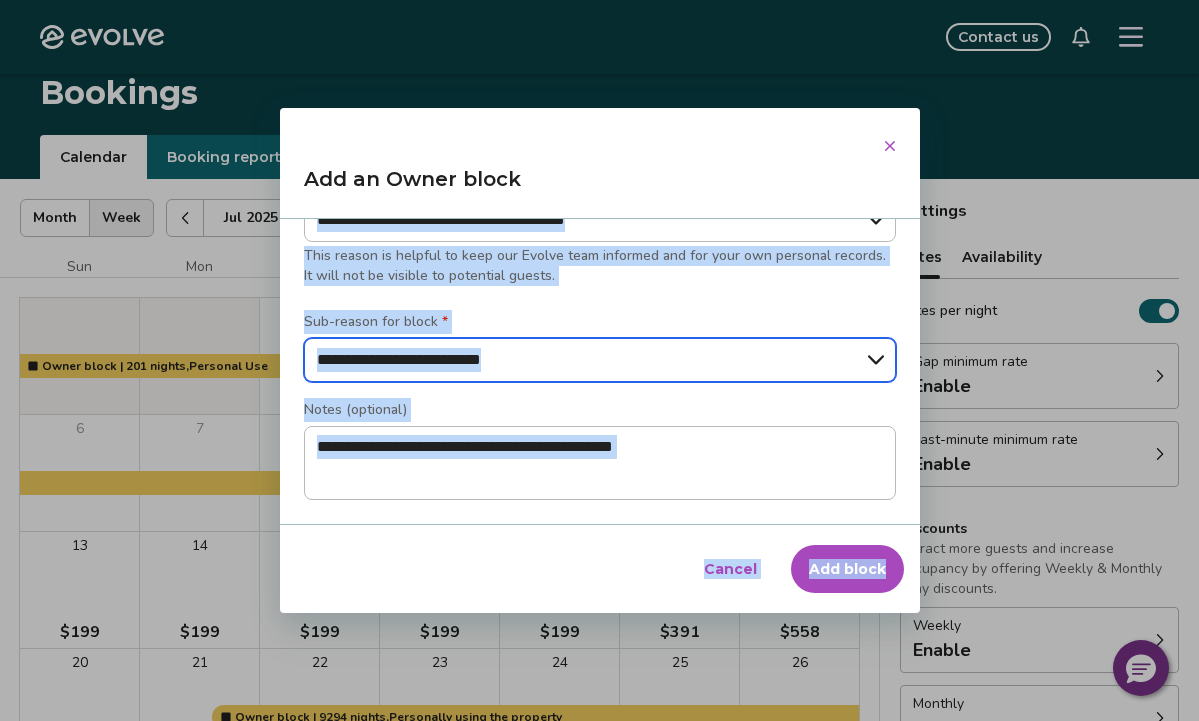 scroll, scrollTop: 302, scrollLeft: 0, axis: vertical 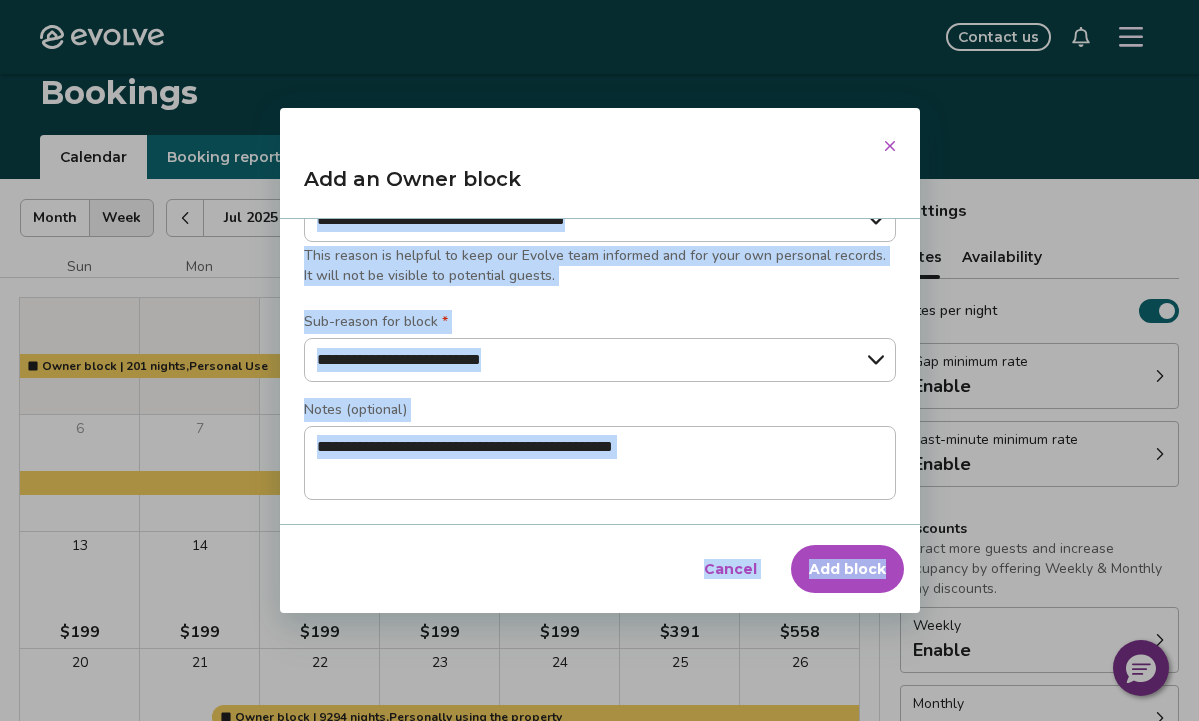 click on "**********" at bounding box center [600, 371] 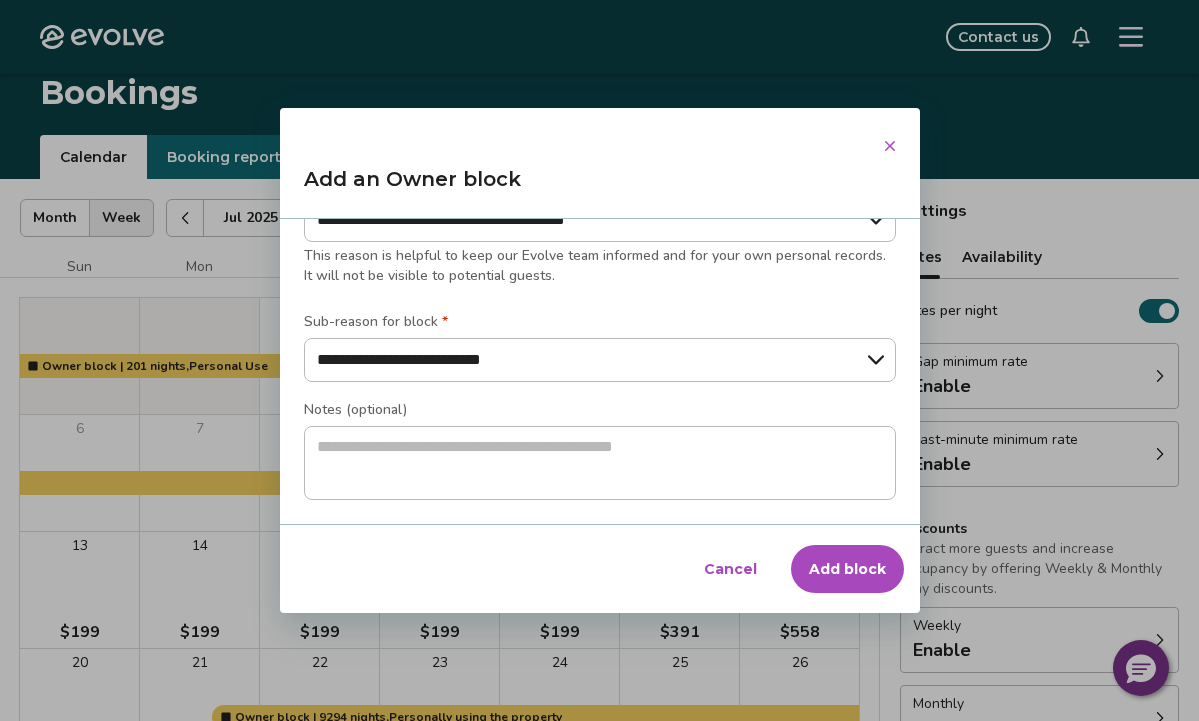 click on "Add block" at bounding box center [847, 569] 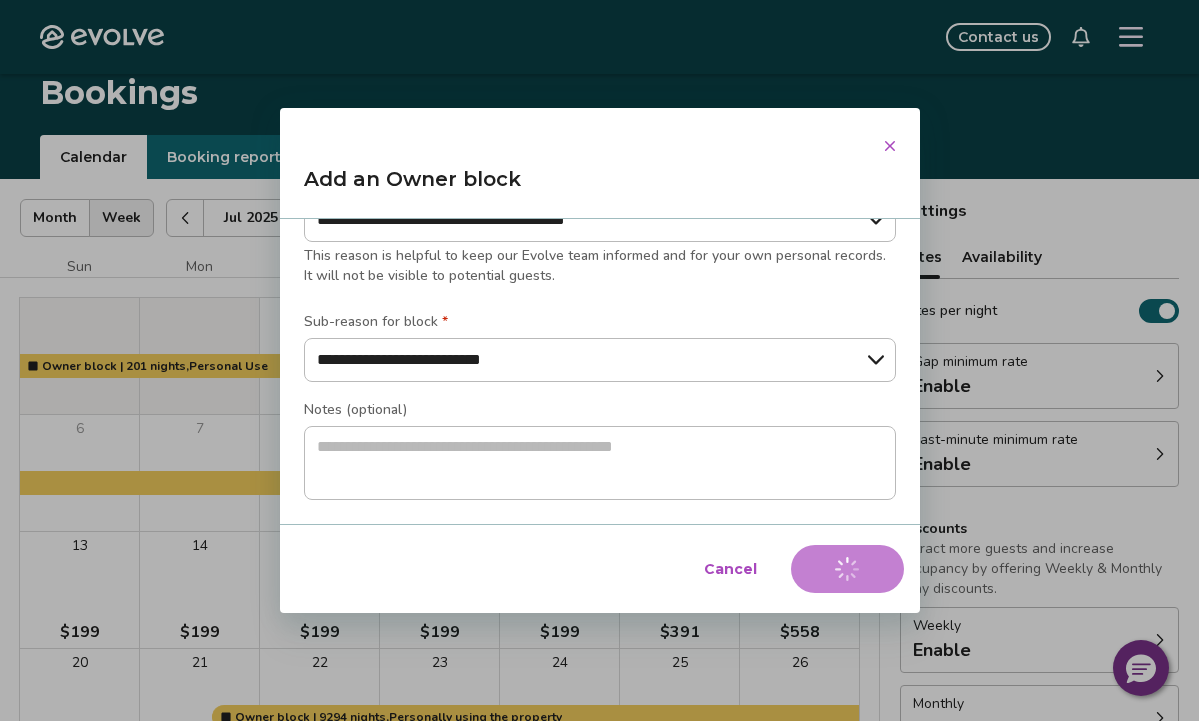 type on "*" 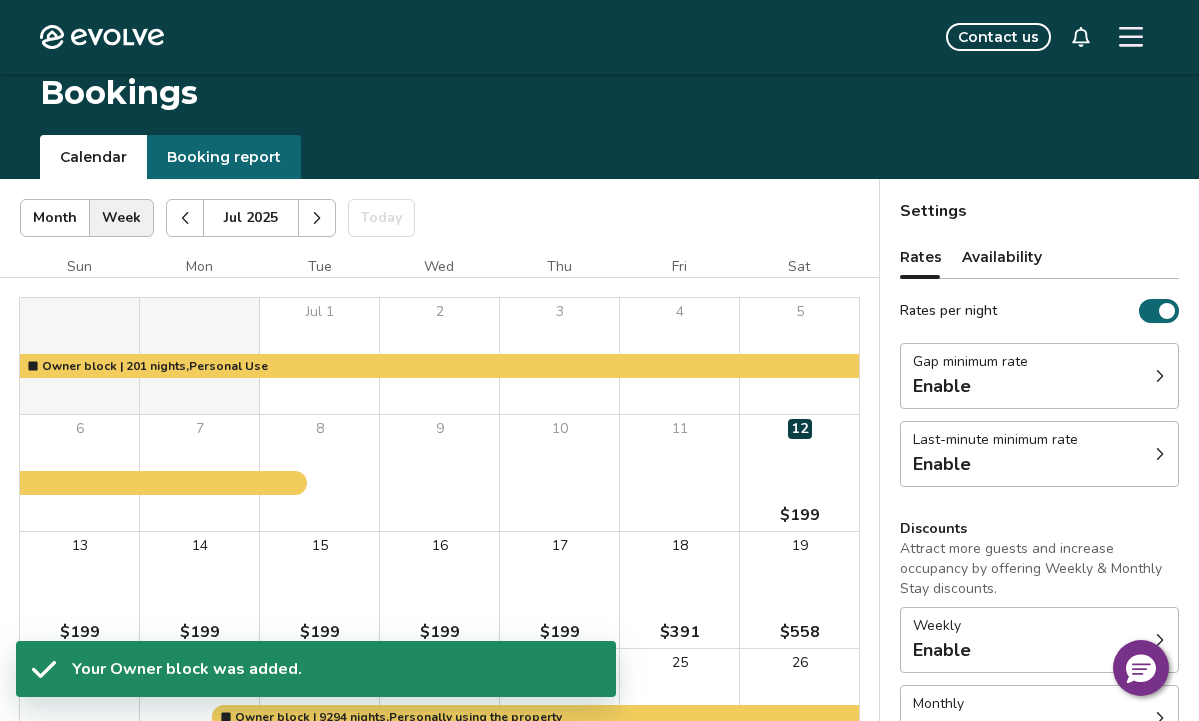 click on "Settings Rates Availability Rates per night Gap minimum rate Enable Last-minute minimum rate Enable Discounts Attract more guests and increase occupancy by offering Weekly & Monthly Stay discounts. Weekly Enable Monthly Enable Non-refundable discount 10% off View rates, policies, & fees Gap minimum rate Reduce your minimum rate by 20%  to help fill nights between bookings  (Fridays and Saturdays excluded). Enable Once enabled, the % off may take up to 24 hours to activate and will stay active until you disable. Last-minute minimum rate Reduce your minimum rate by 20%  to help fill vacancies over the next 30 days. Enable Once enabled, the % off may take up to 24 hours to activate and will stay active until you disable. Weekly discount Set a max-discount  % between 5% – 60%.  Your discount may bring your nightly rate below your minimum rates in some instances.   Learn more Enable Monthly discount Set a max-discount  % between 5% – 60%.   Learn more Enable Non-refundable discount Offer Airbnb guests a" at bounding box center [1039, 565] 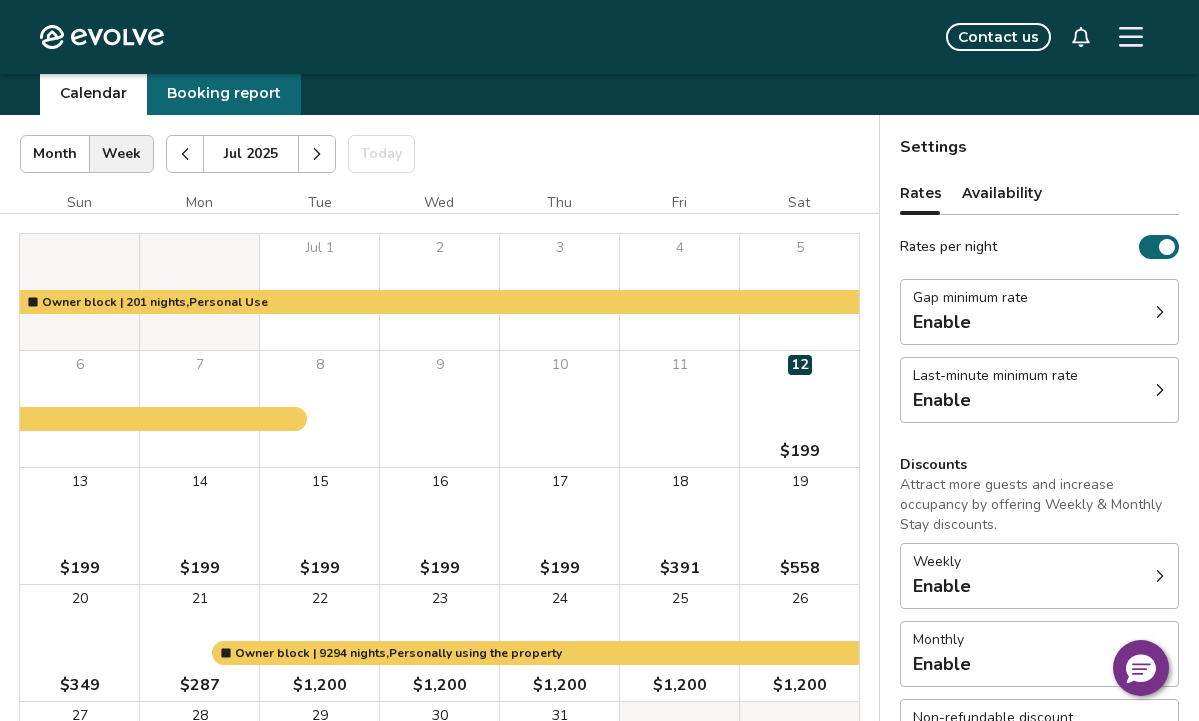 scroll, scrollTop: 63, scrollLeft: 0, axis: vertical 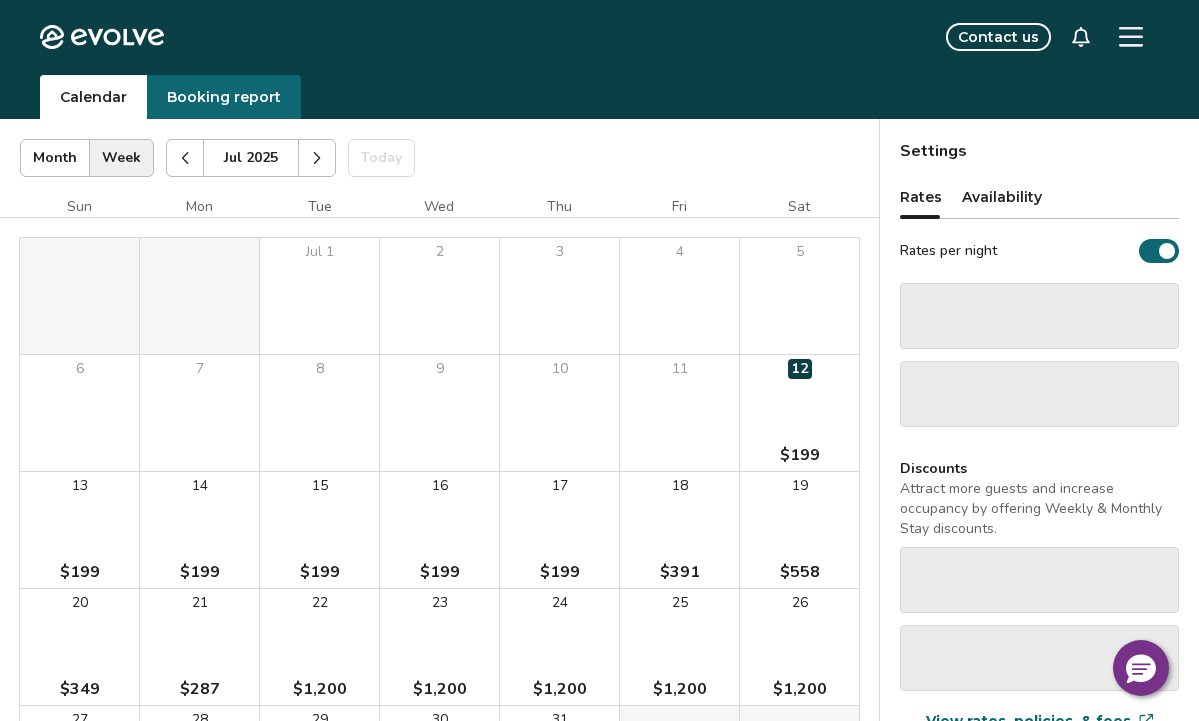 drag, startPoint x: 712, startPoint y: 119, endPoint x: 717, endPoint y: 97, distance: 22.561028 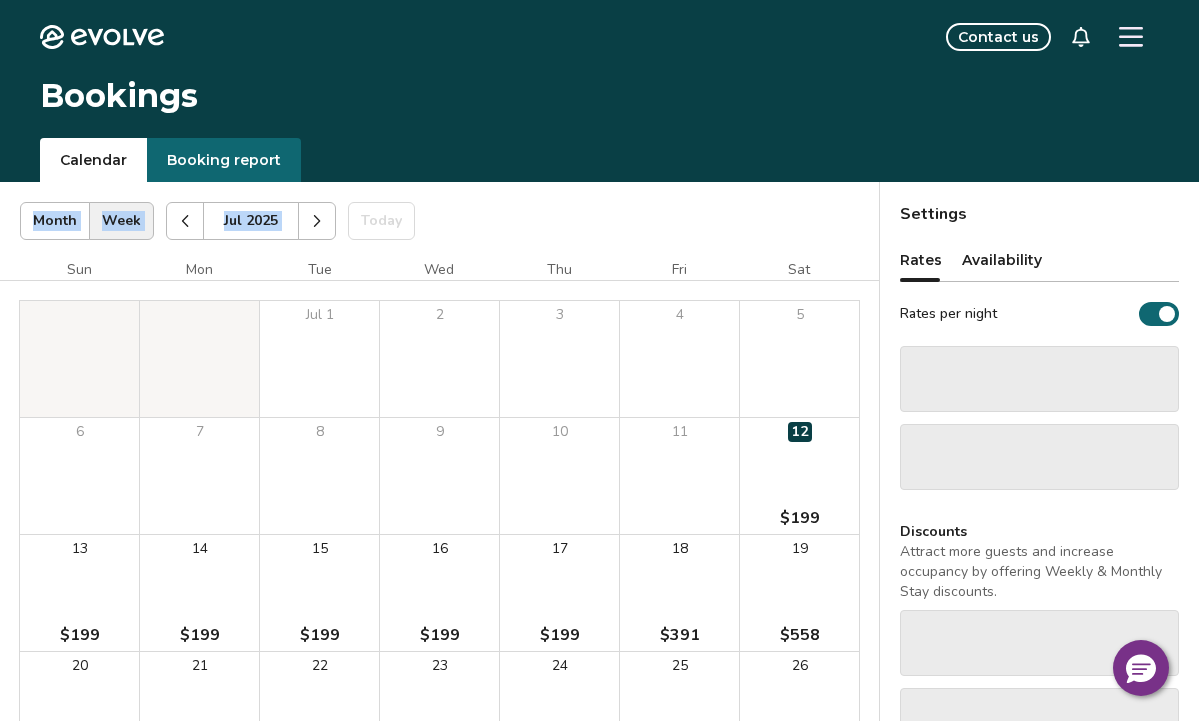 scroll, scrollTop: 0, scrollLeft: 0, axis: both 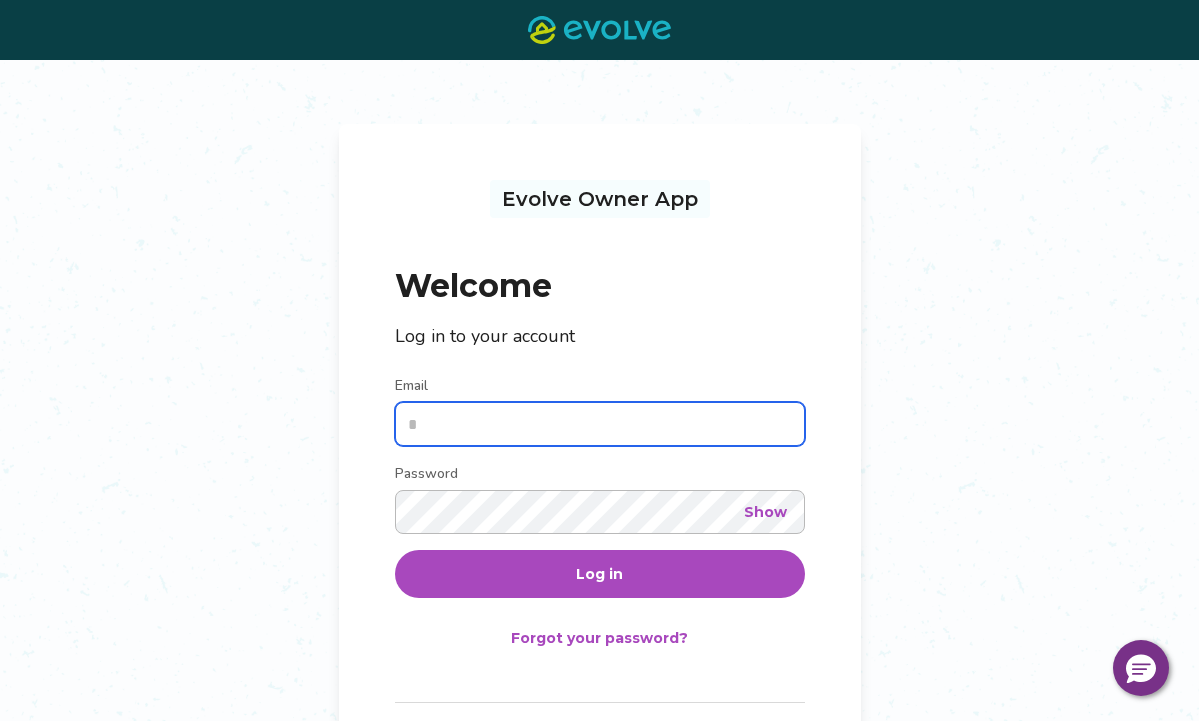 type on "**********" 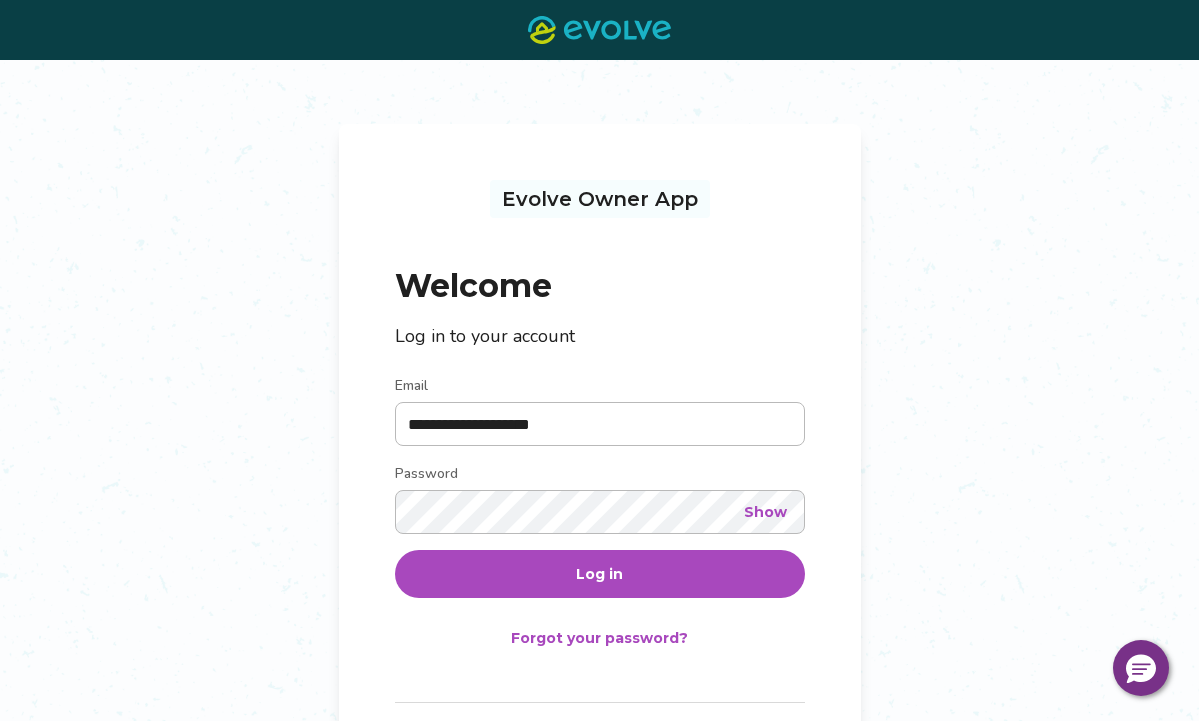 click on "Log in" at bounding box center [599, 574] 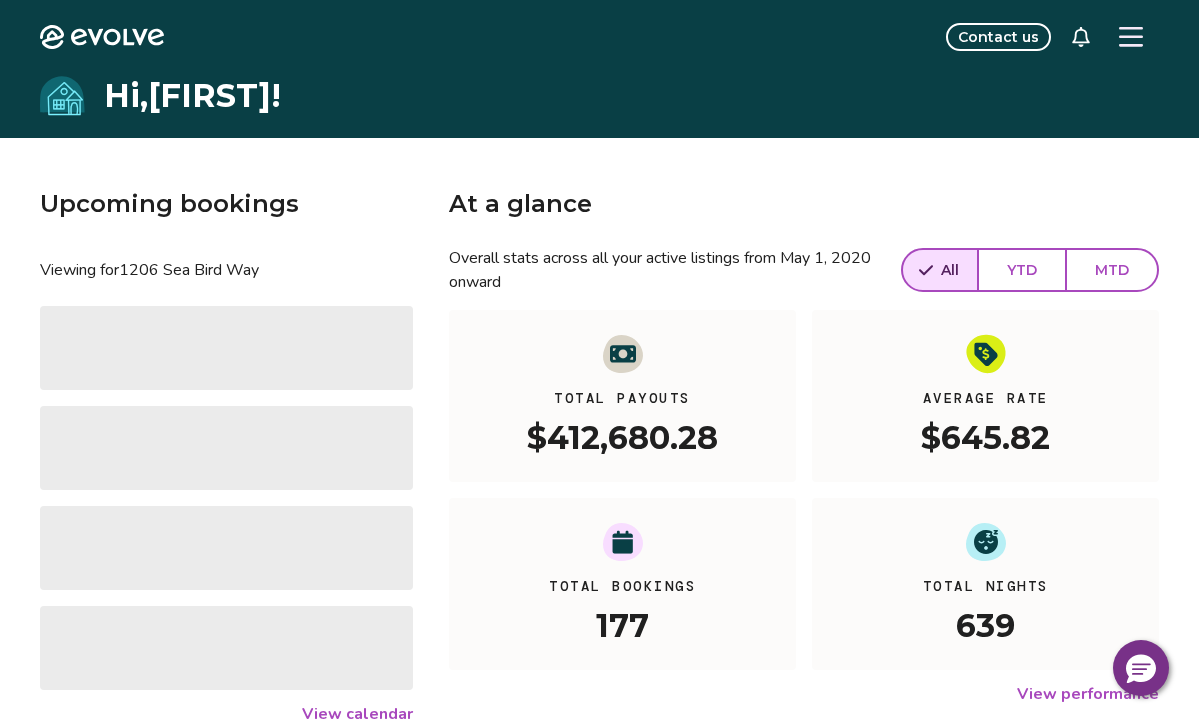 click 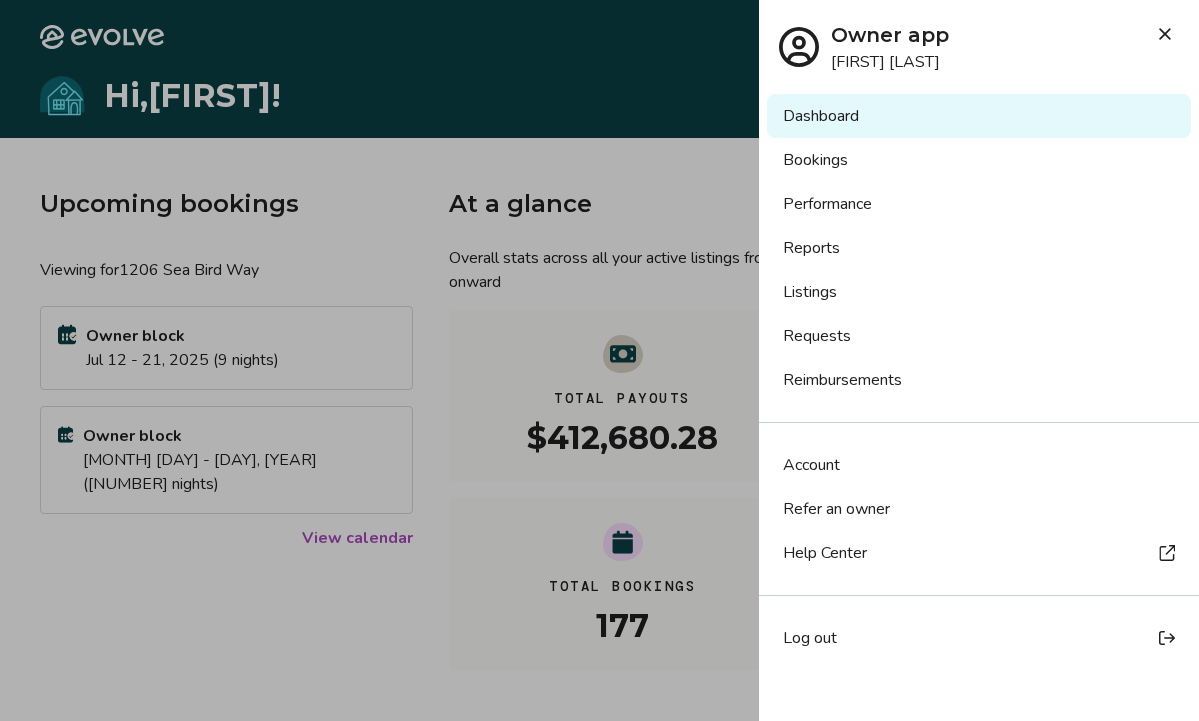 click on "Bookings" at bounding box center (979, 160) 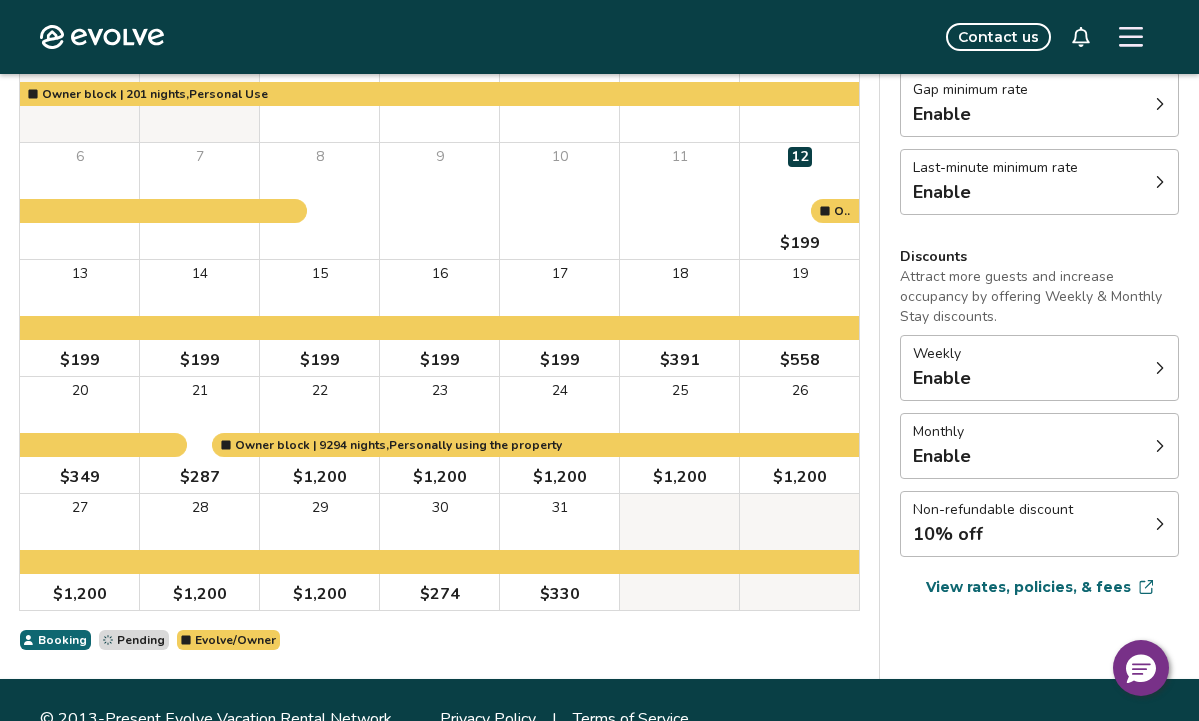 scroll, scrollTop: 314, scrollLeft: 0, axis: vertical 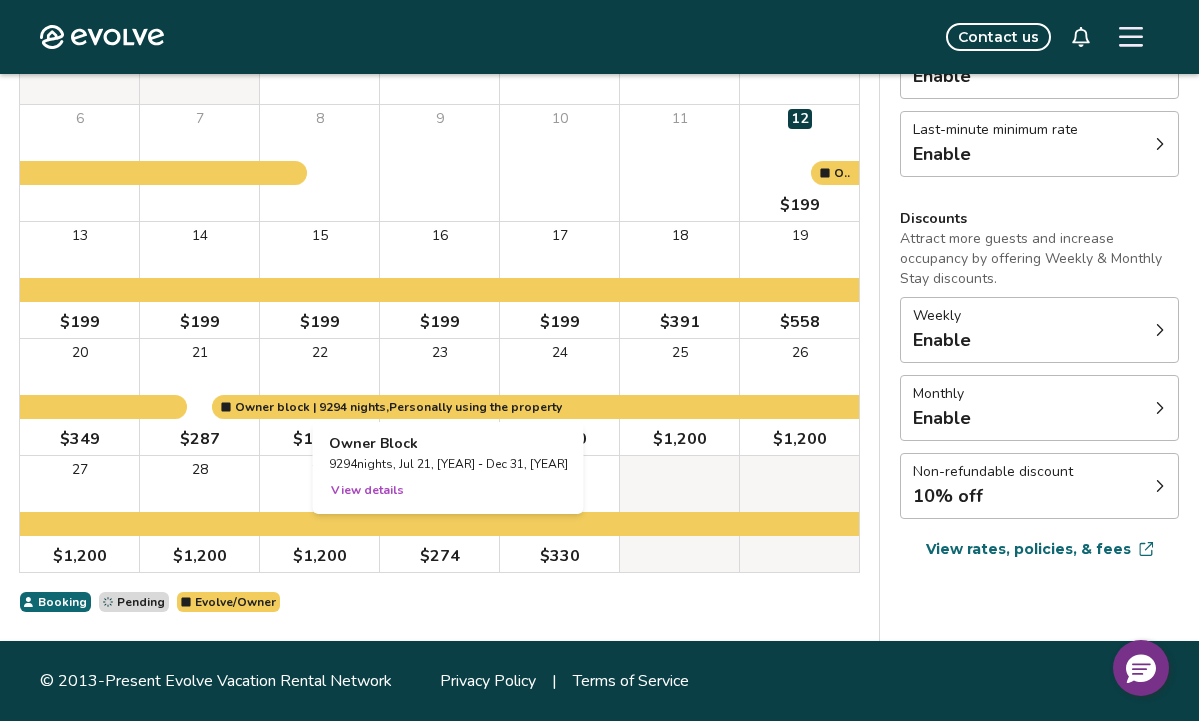 click at bounding box center (439, 397) 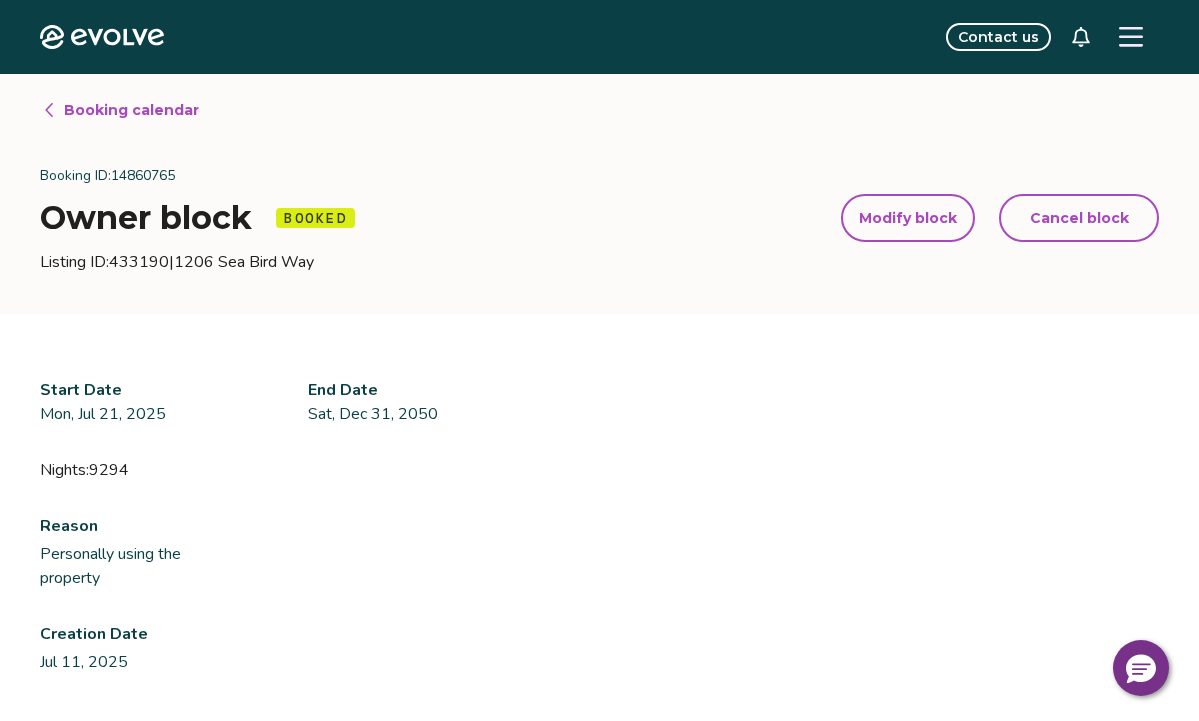 click on "Modify block" at bounding box center [908, 218] 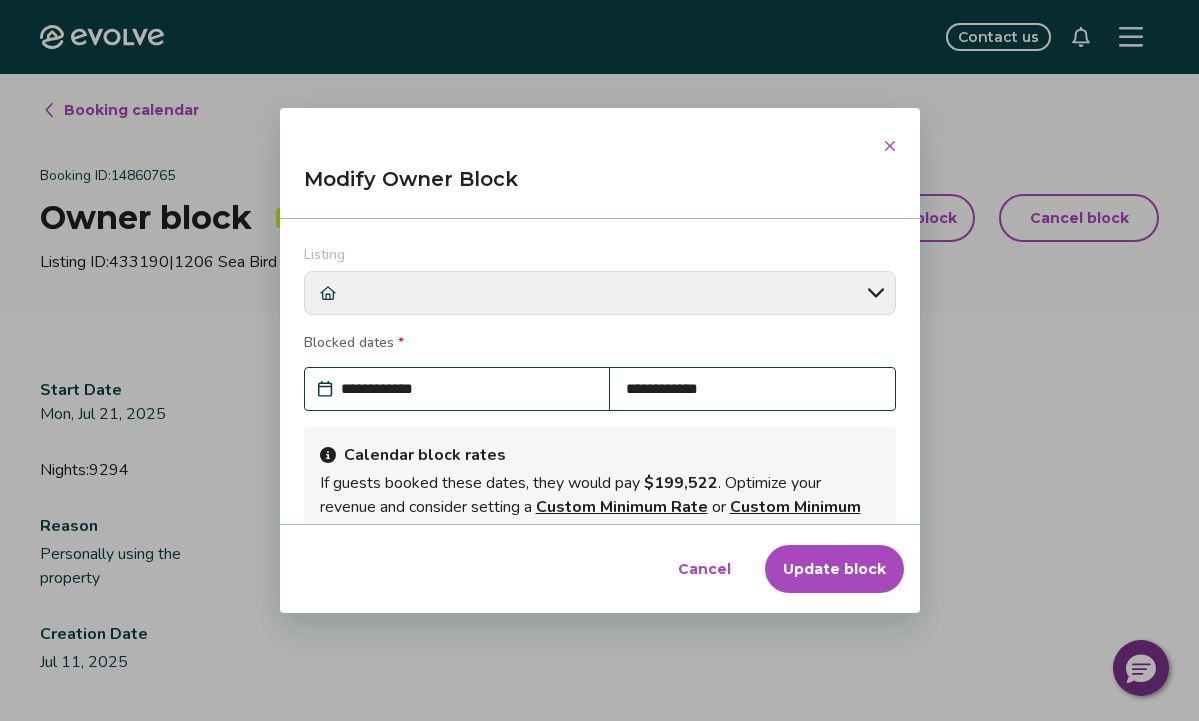 click on "**********" at bounding box center (467, 389) 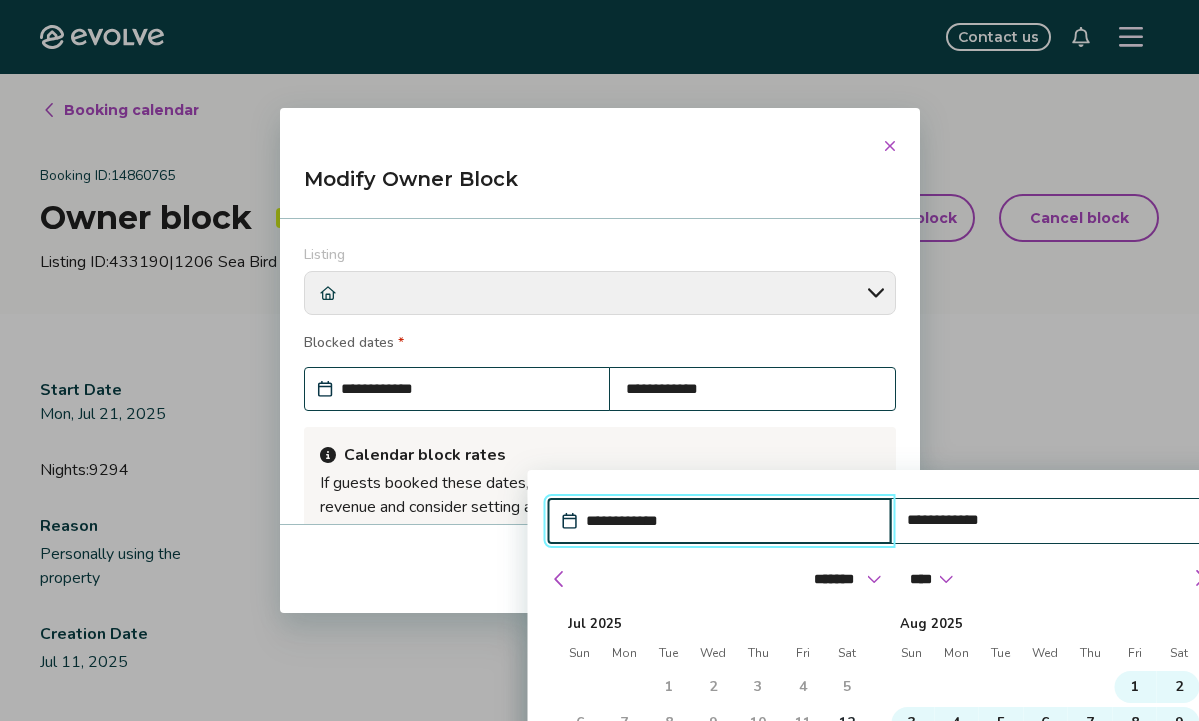 click on "Aug 2025" at bounding box center (1045, 620) 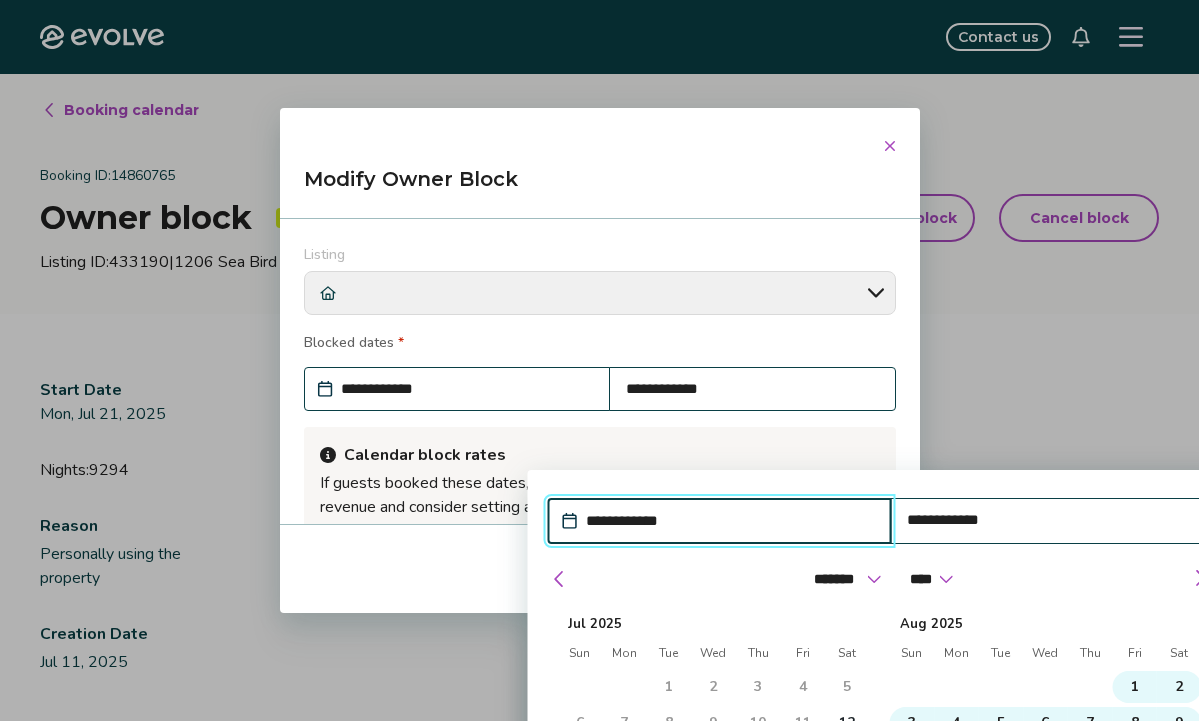 click on "29" at bounding box center [668, 831] 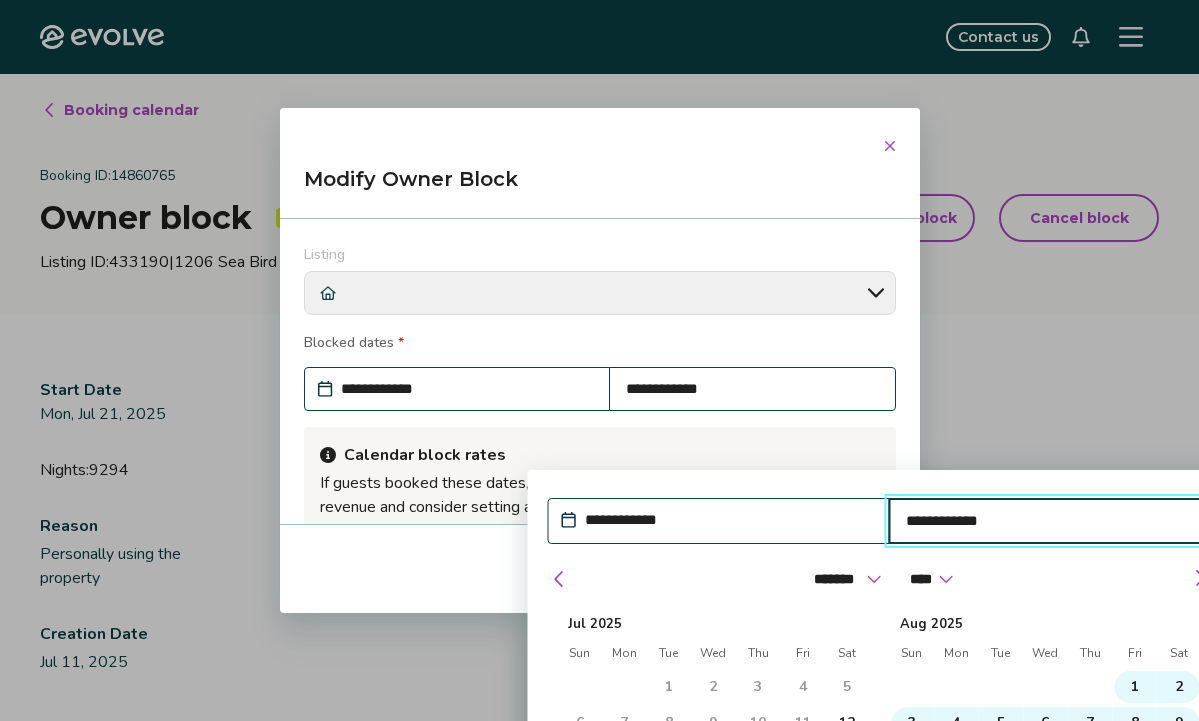 click on "**********" at bounding box center (879, 764) 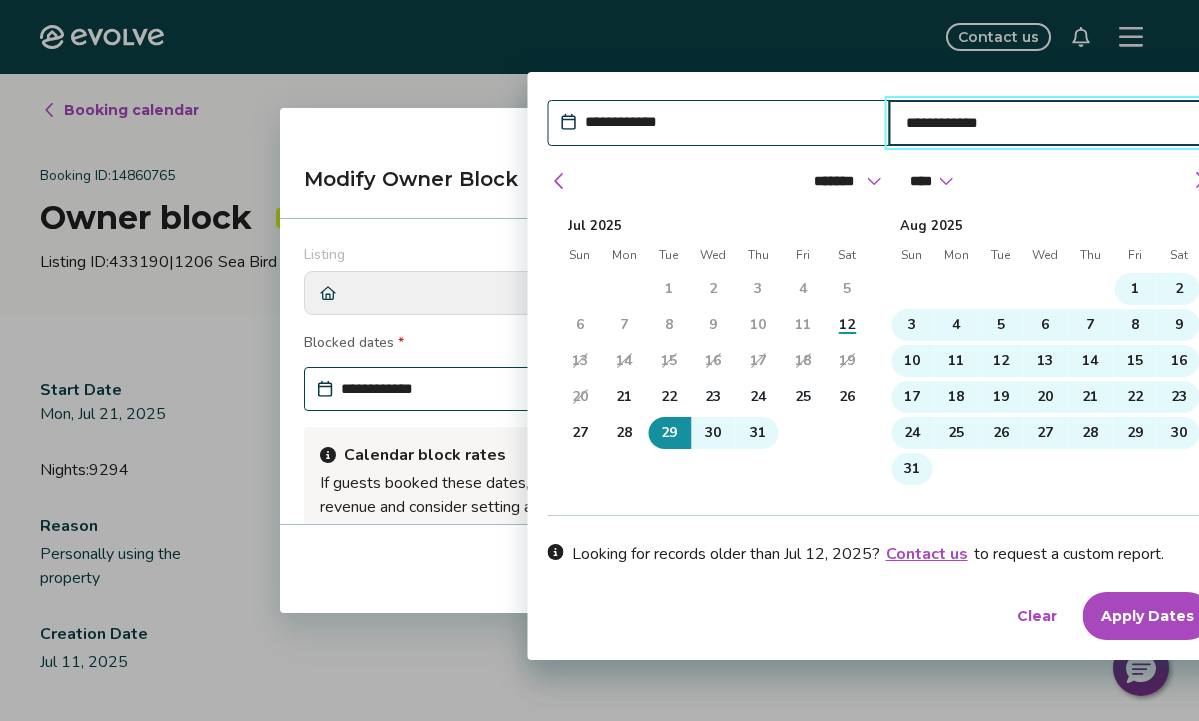 scroll, scrollTop: 414, scrollLeft: 0, axis: vertical 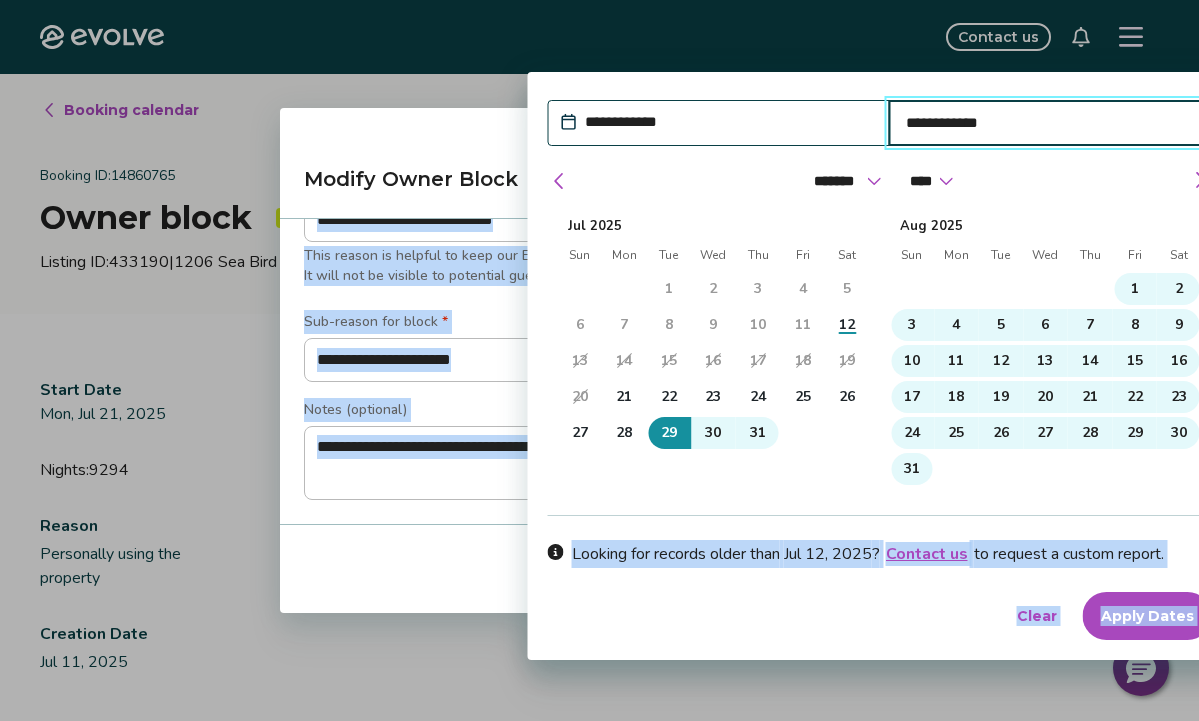 drag, startPoint x: 934, startPoint y: 500, endPoint x: 944, endPoint y: 672, distance: 172.29045 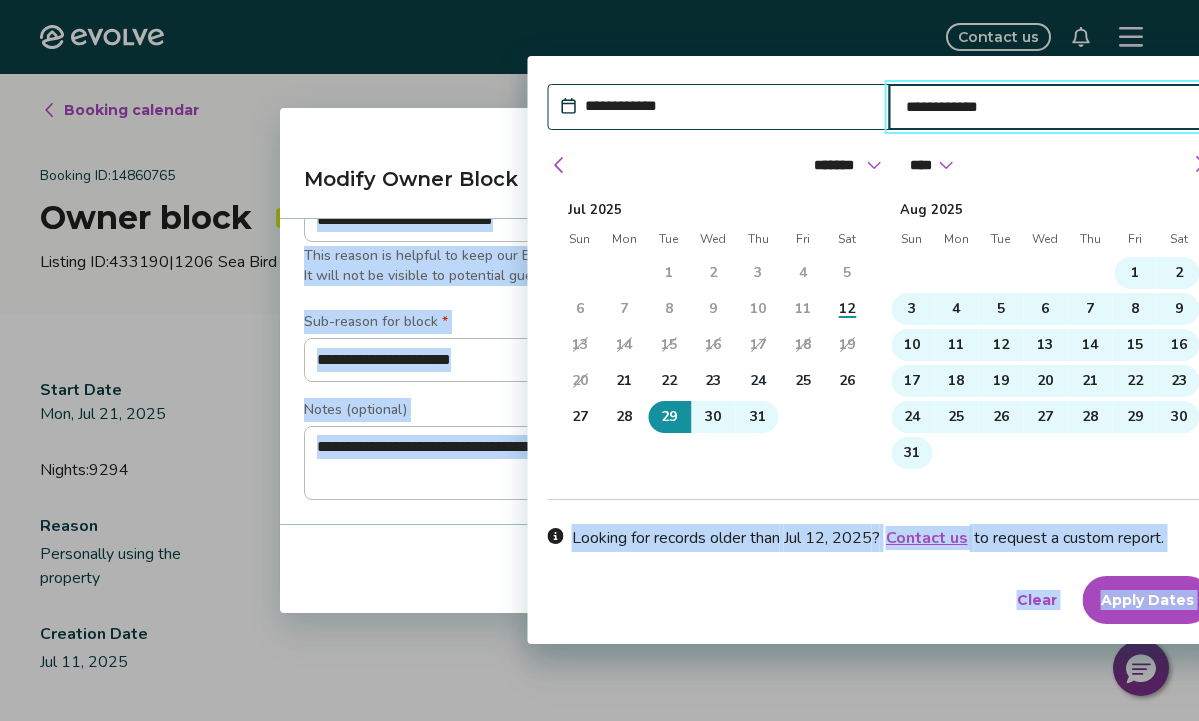click on "Clear Apply Dates" at bounding box center [879, 600] 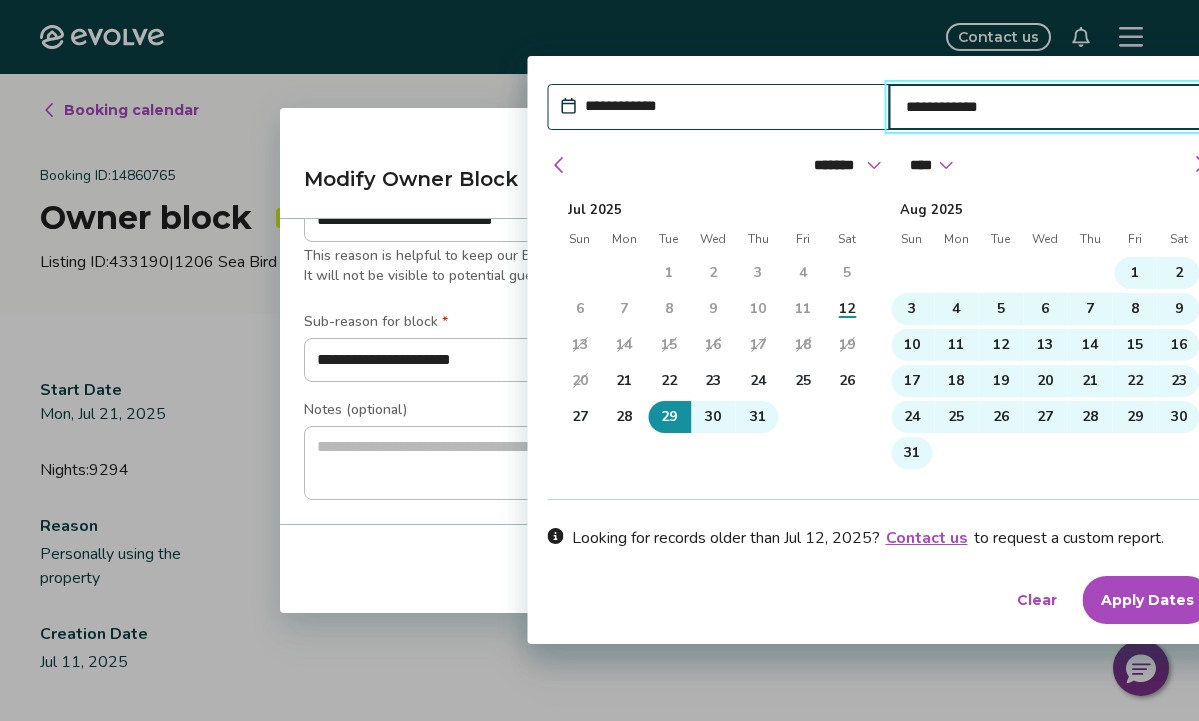 click on "Apply Dates" at bounding box center [1146, 600] 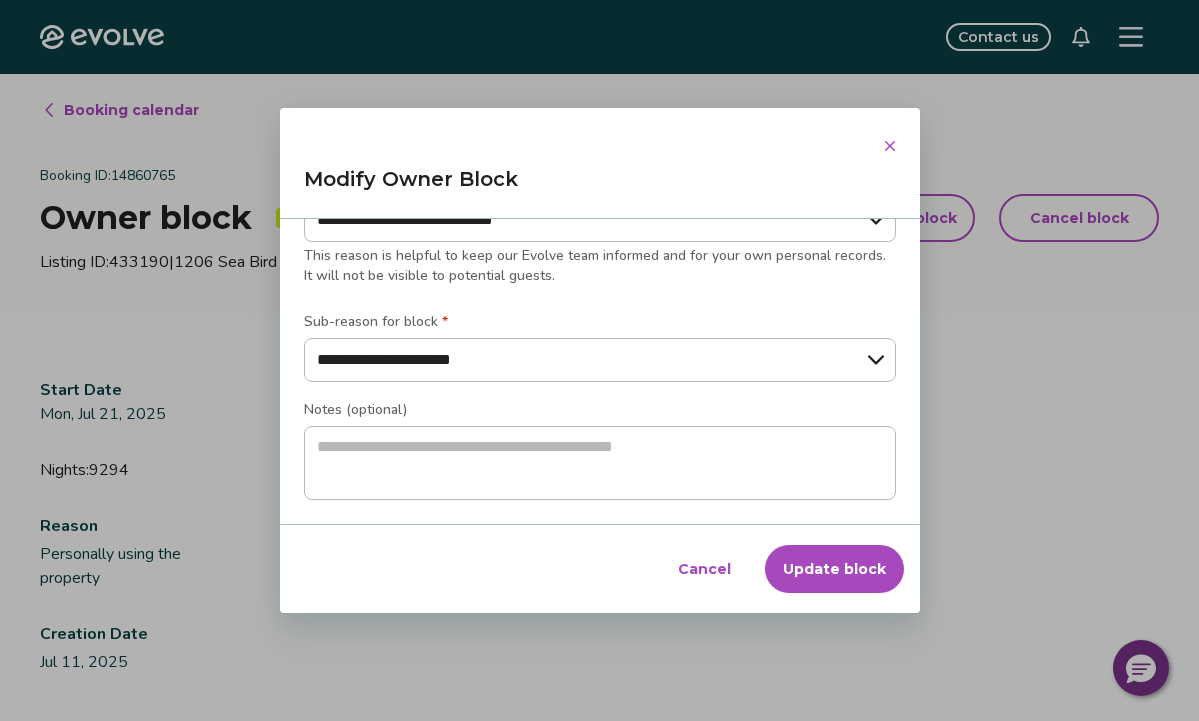 scroll, scrollTop: 14, scrollLeft: 0, axis: vertical 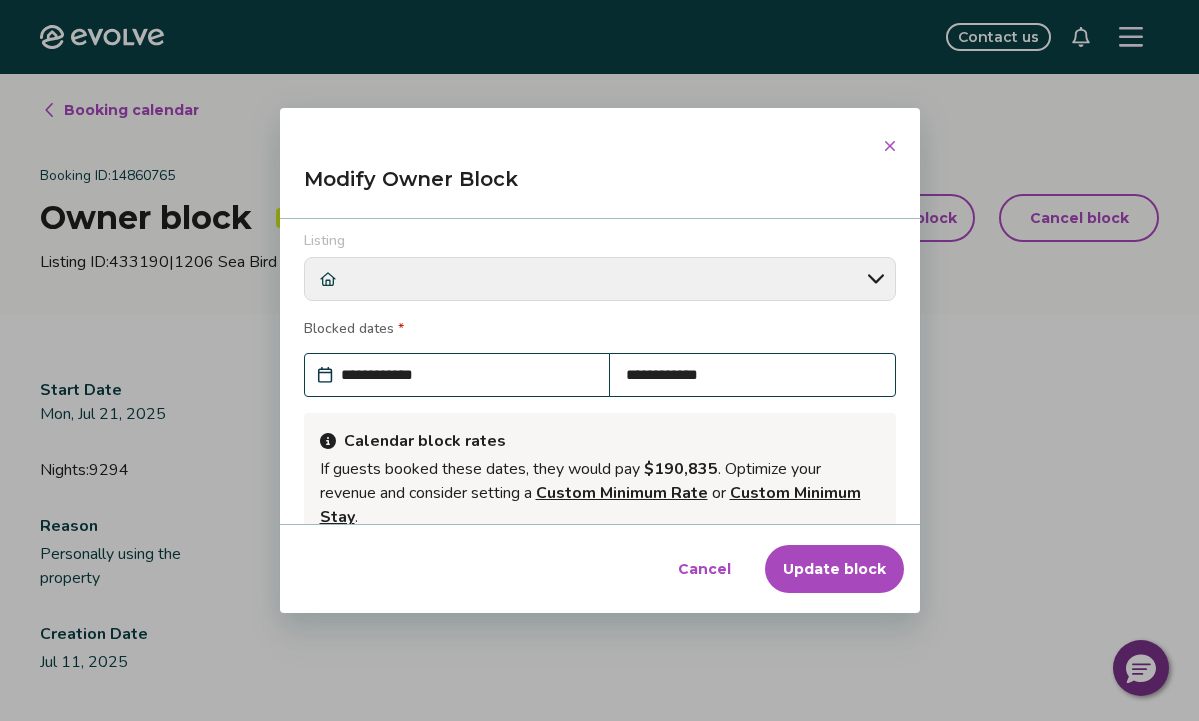 click on "Update block" at bounding box center [834, 569] 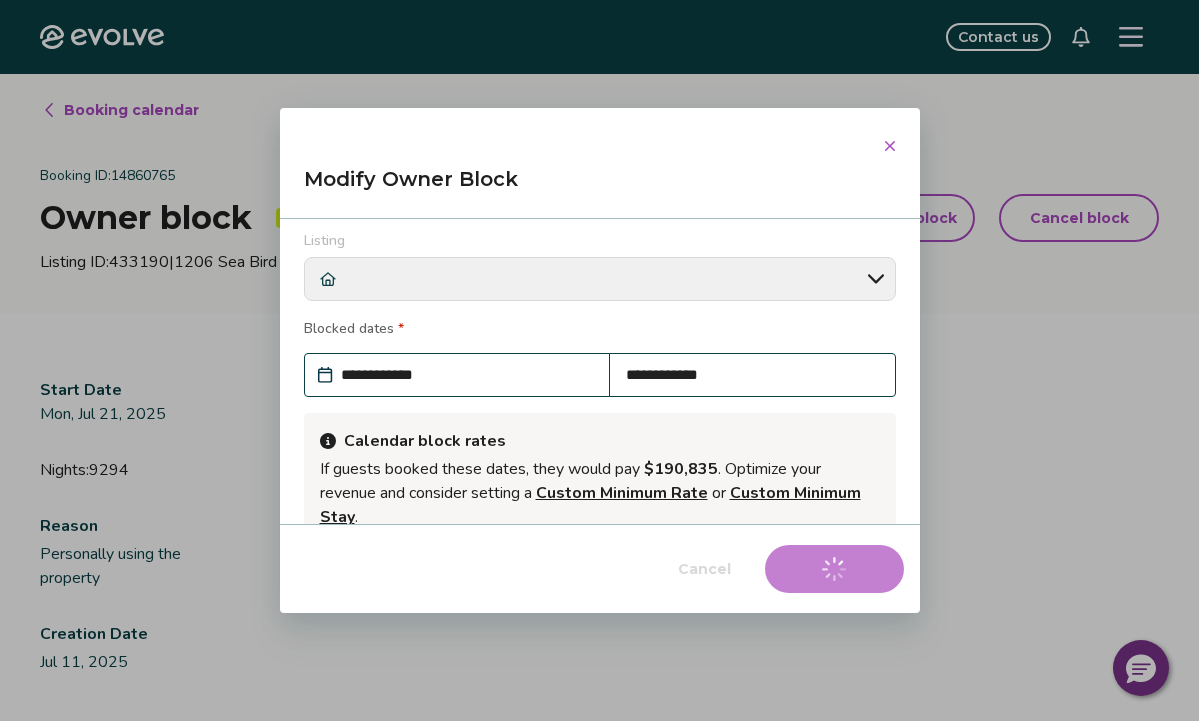 type on "*" 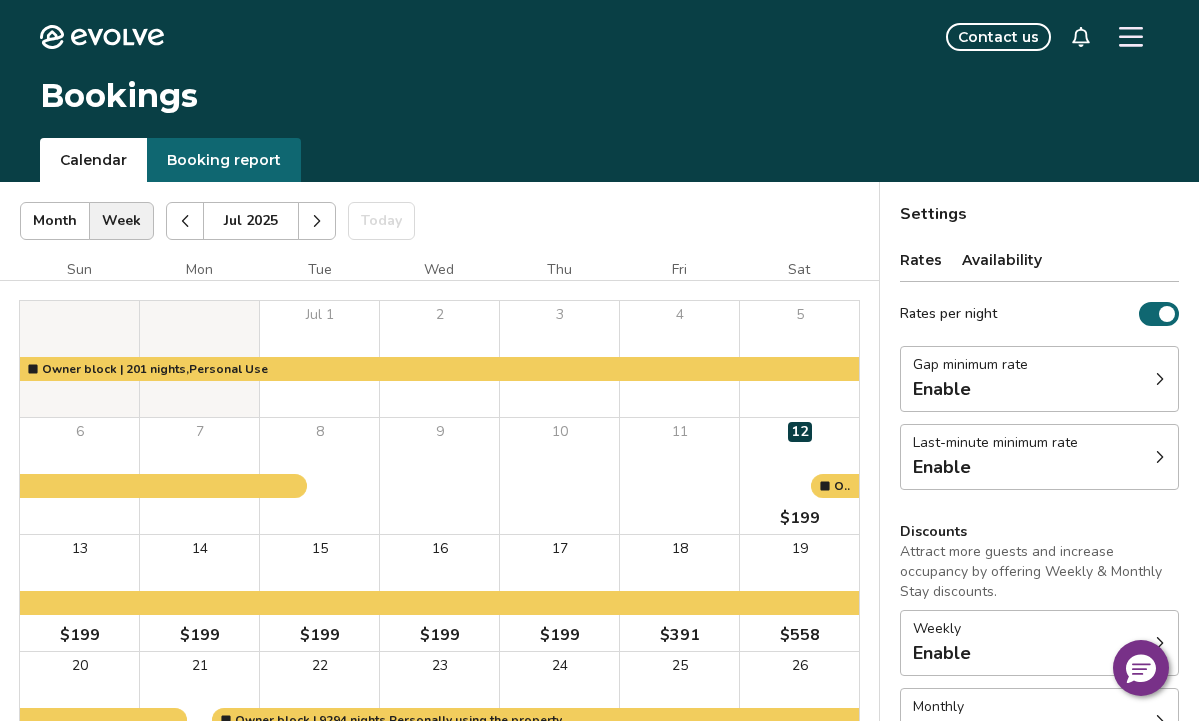 scroll, scrollTop: 313, scrollLeft: 0, axis: vertical 